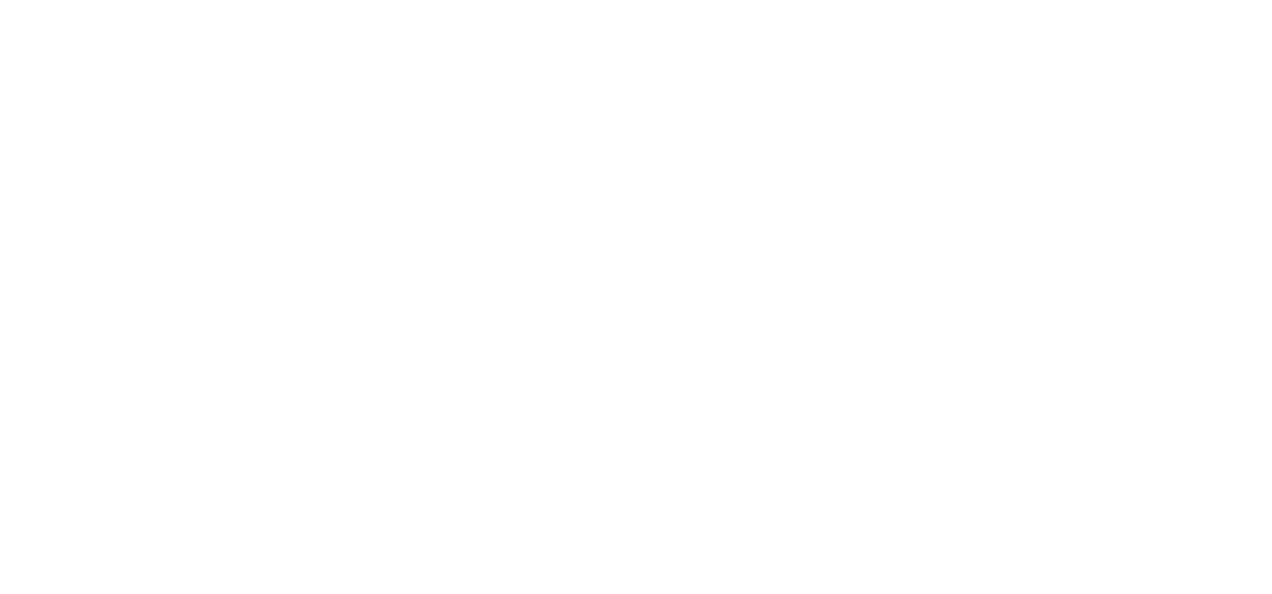 scroll, scrollTop: 0, scrollLeft: 0, axis: both 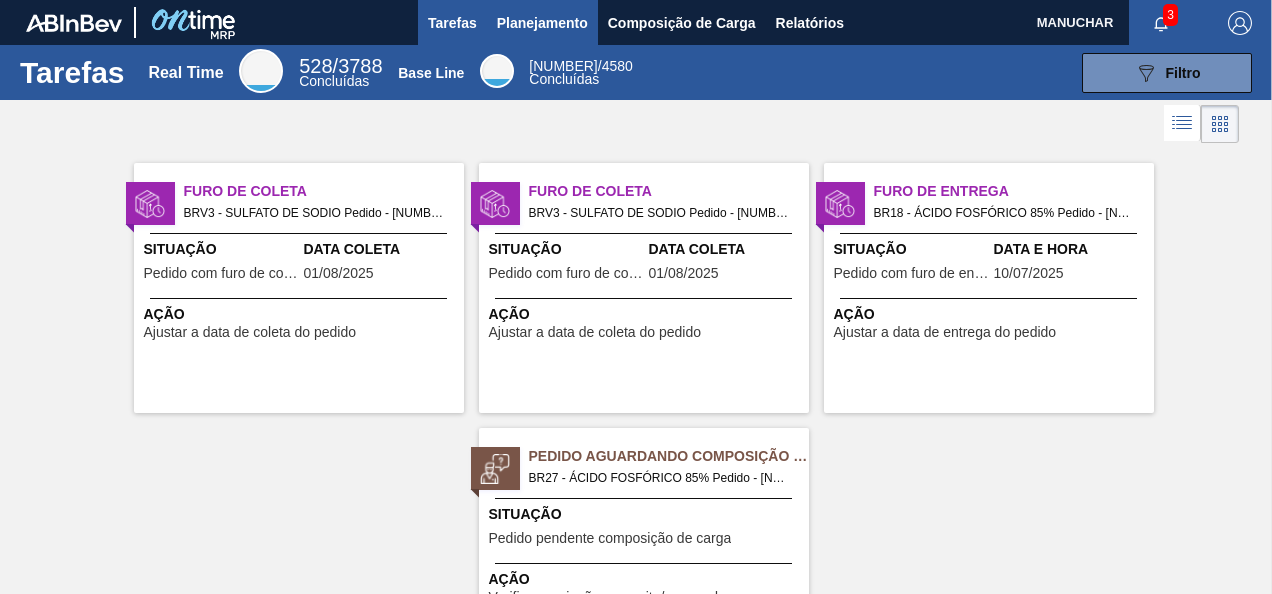 click on "Planejamento" at bounding box center [542, 23] 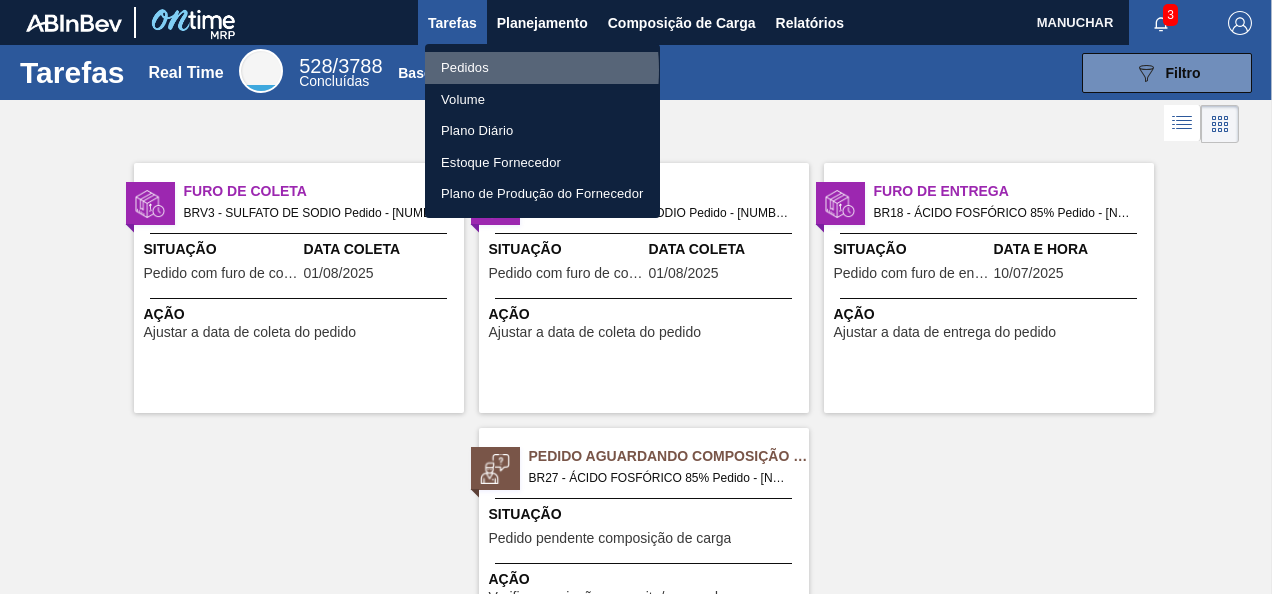 click on "Pedidos" at bounding box center (542, 68) 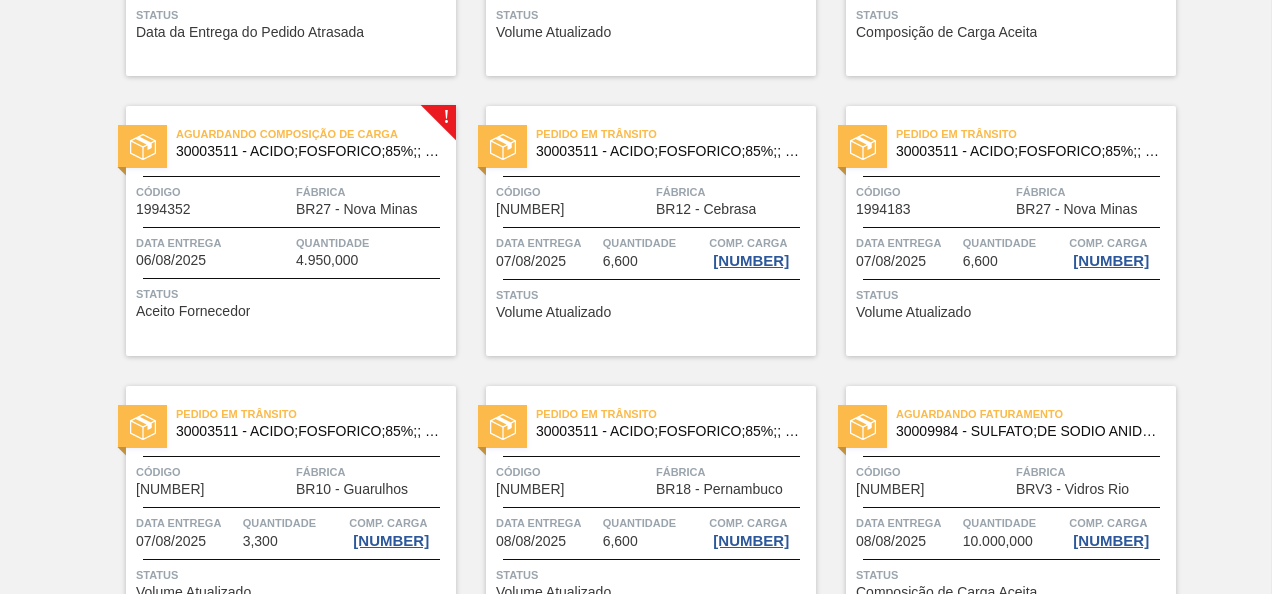 scroll, scrollTop: 600, scrollLeft: 0, axis: vertical 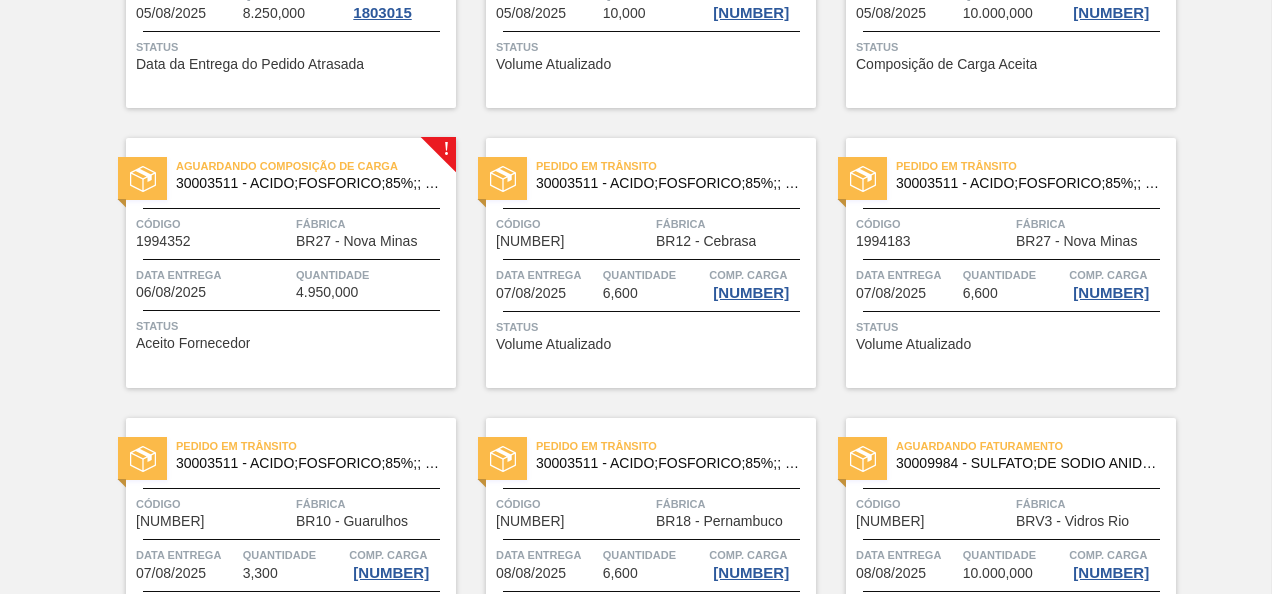click on "4.950,000" at bounding box center [327, 292] 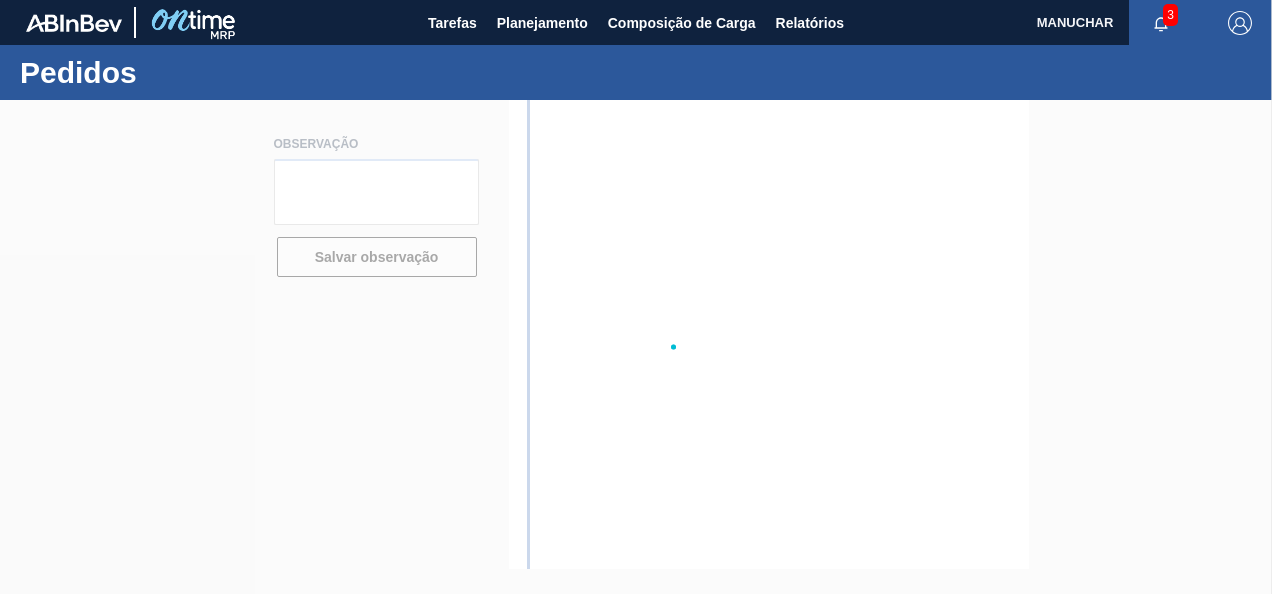 scroll, scrollTop: 0, scrollLeft: 0, axis: both 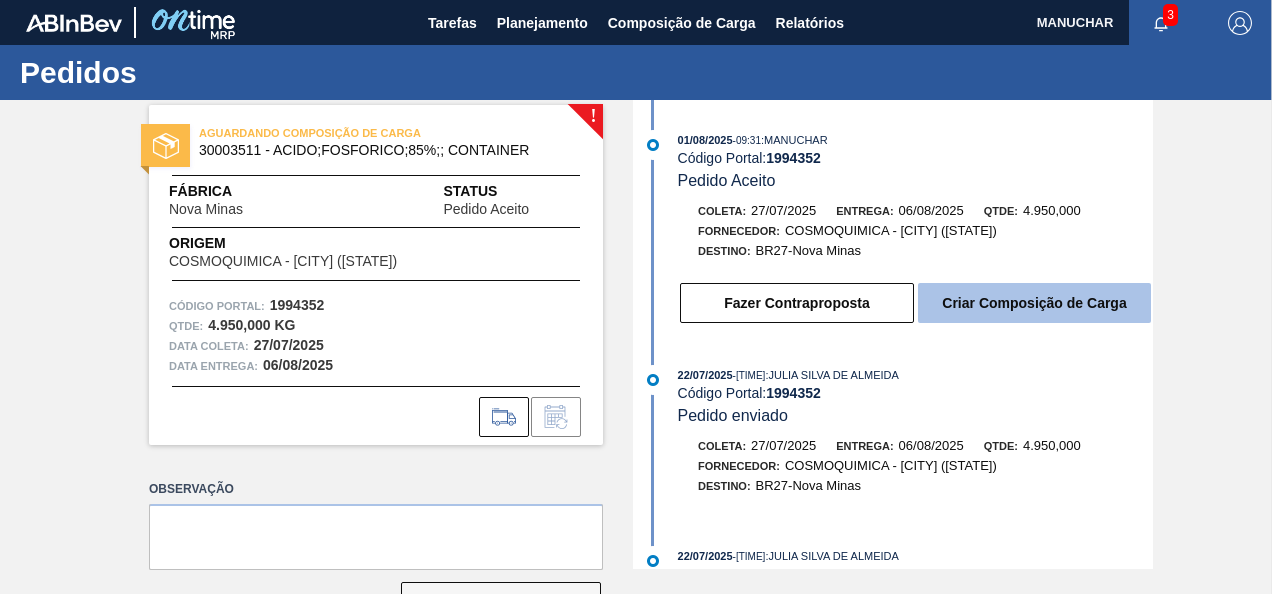 click on "Criar Composição de Carga" at bounding box center (1034, 303) 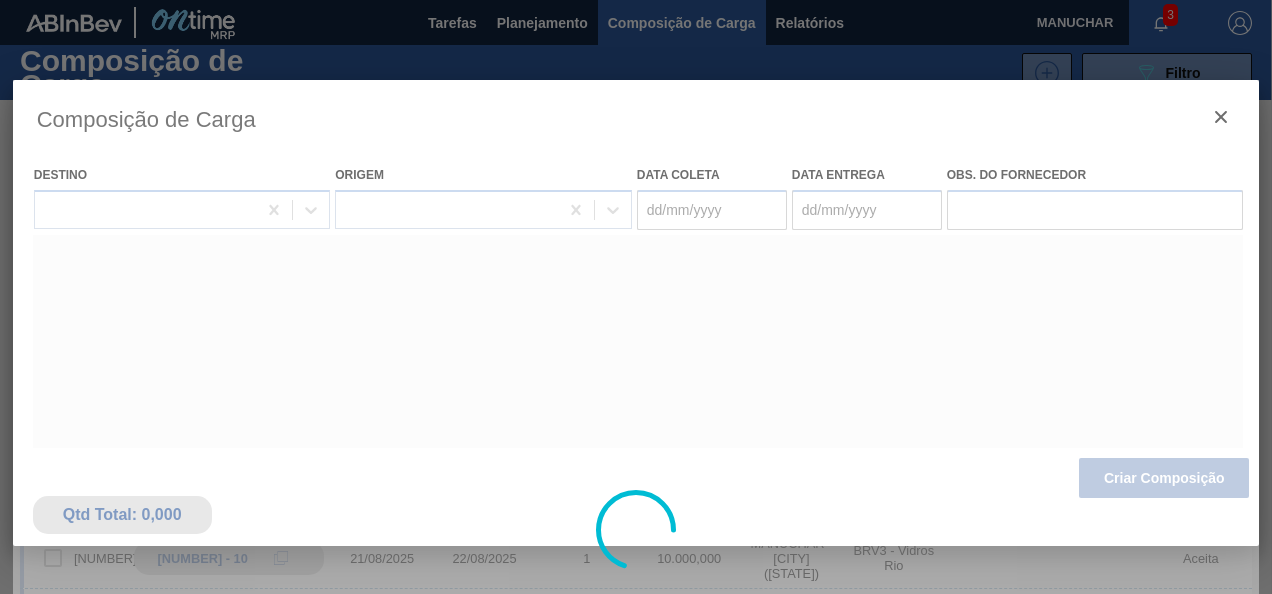 type on "27/07/2025" 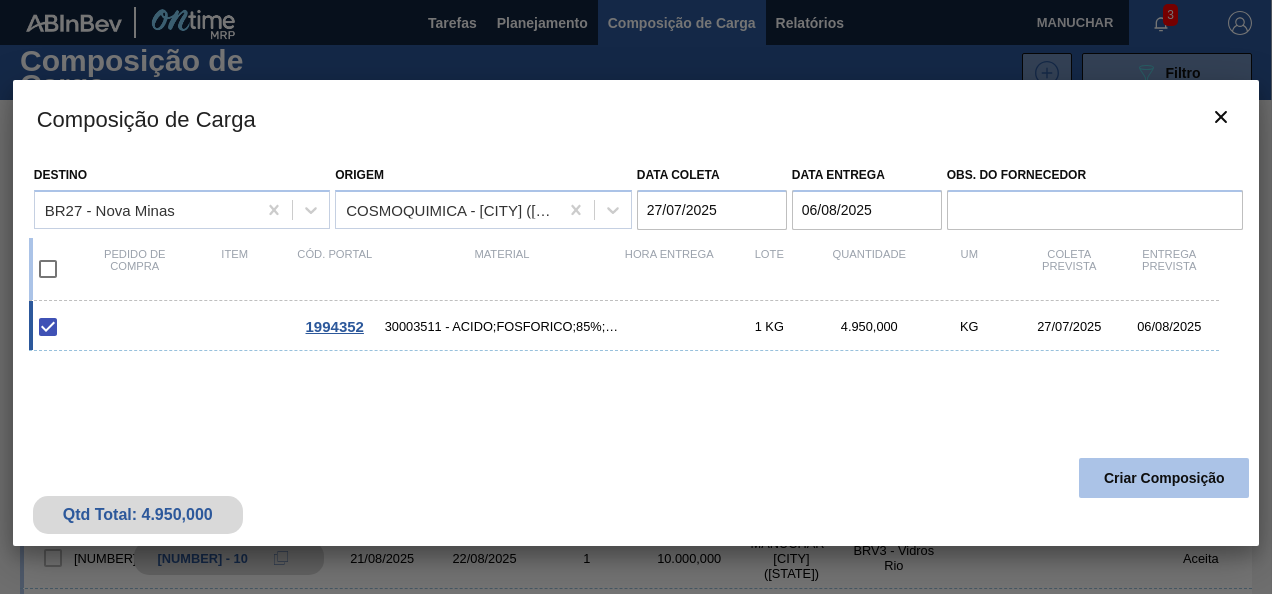click on "Criar Composição" at bounding box center [1164, 478] 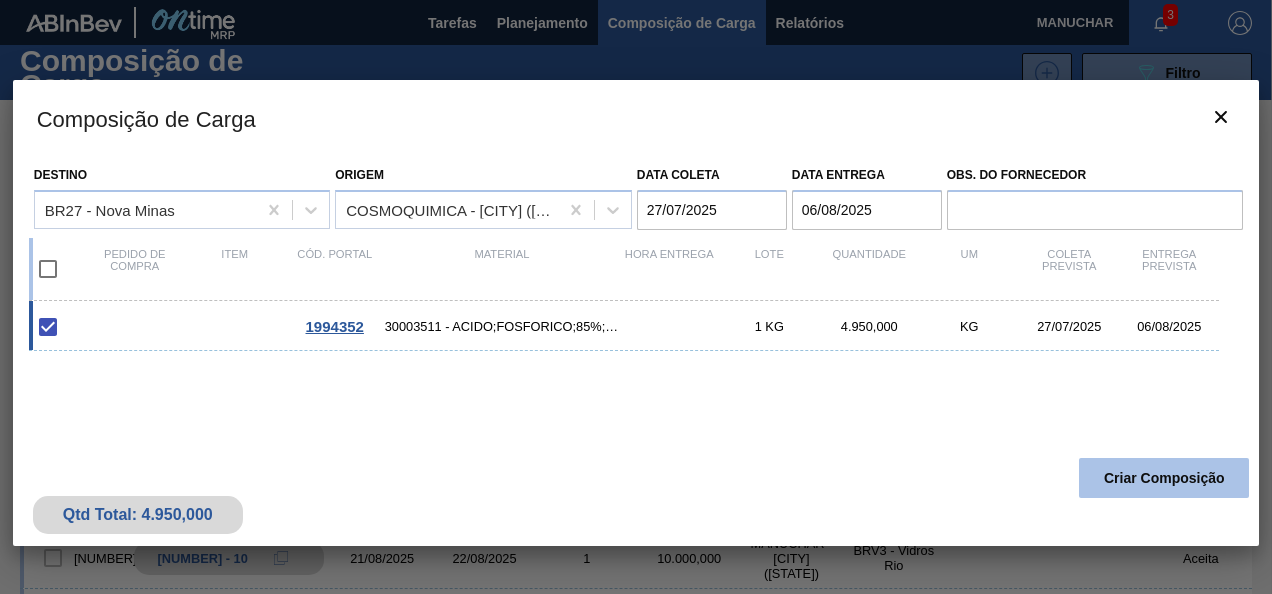 click on "Criar Composição" at bounding box center [1164, 478] 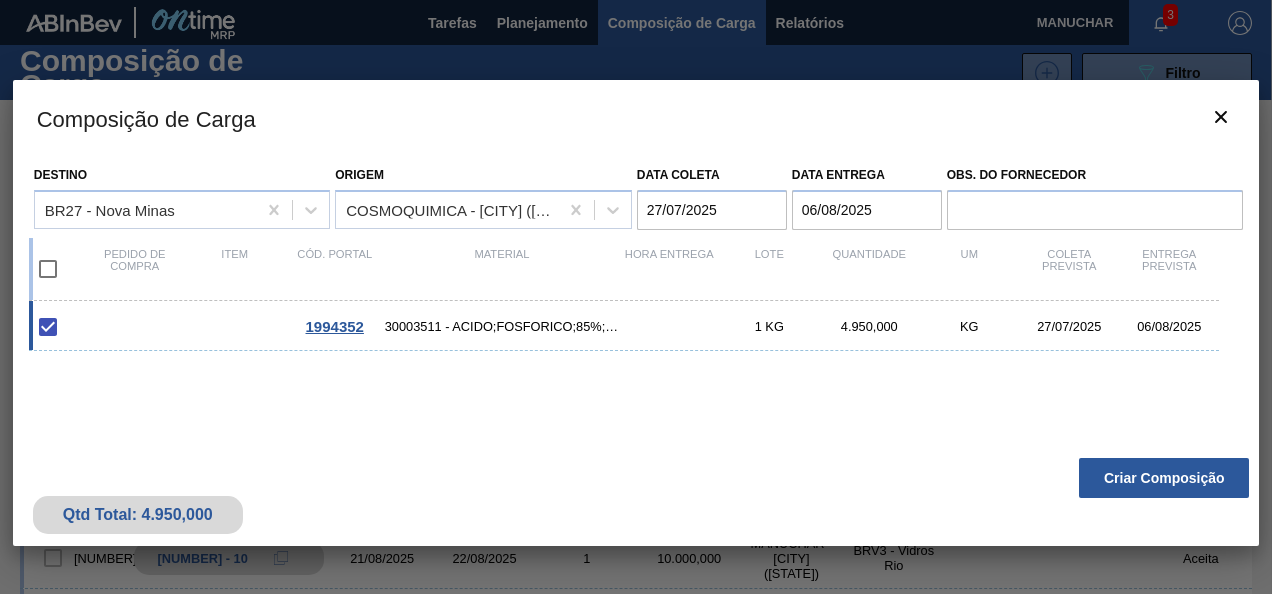 click at bounding box center [48, 269] 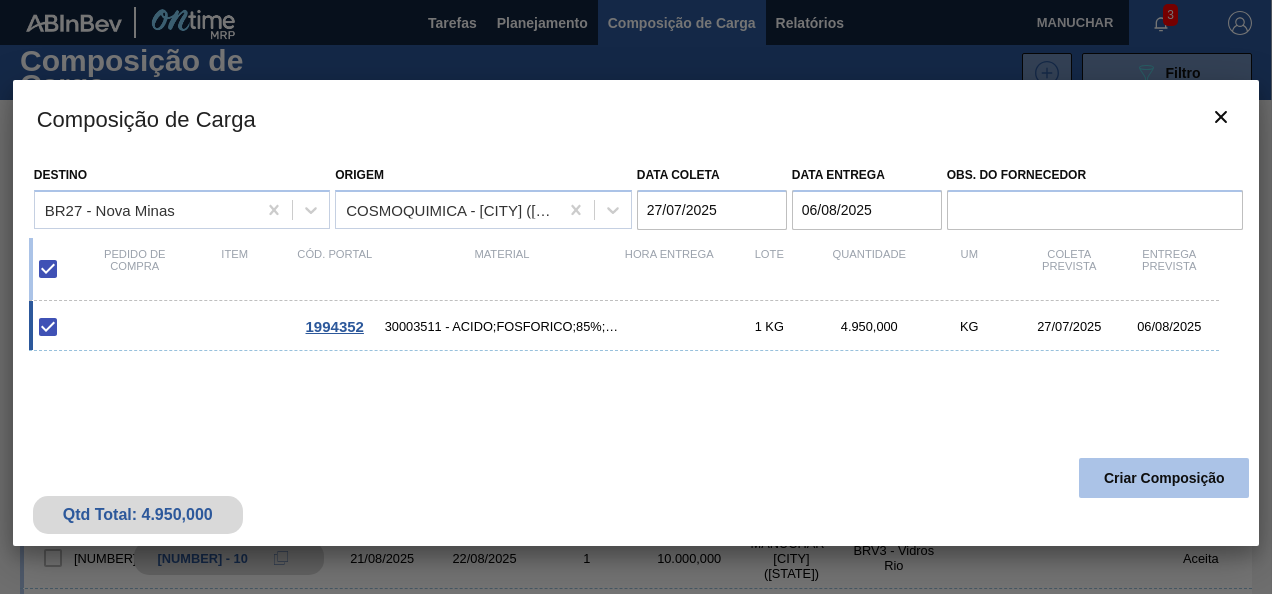 click on "Criar Composição" at bounding box center [1164, 478] 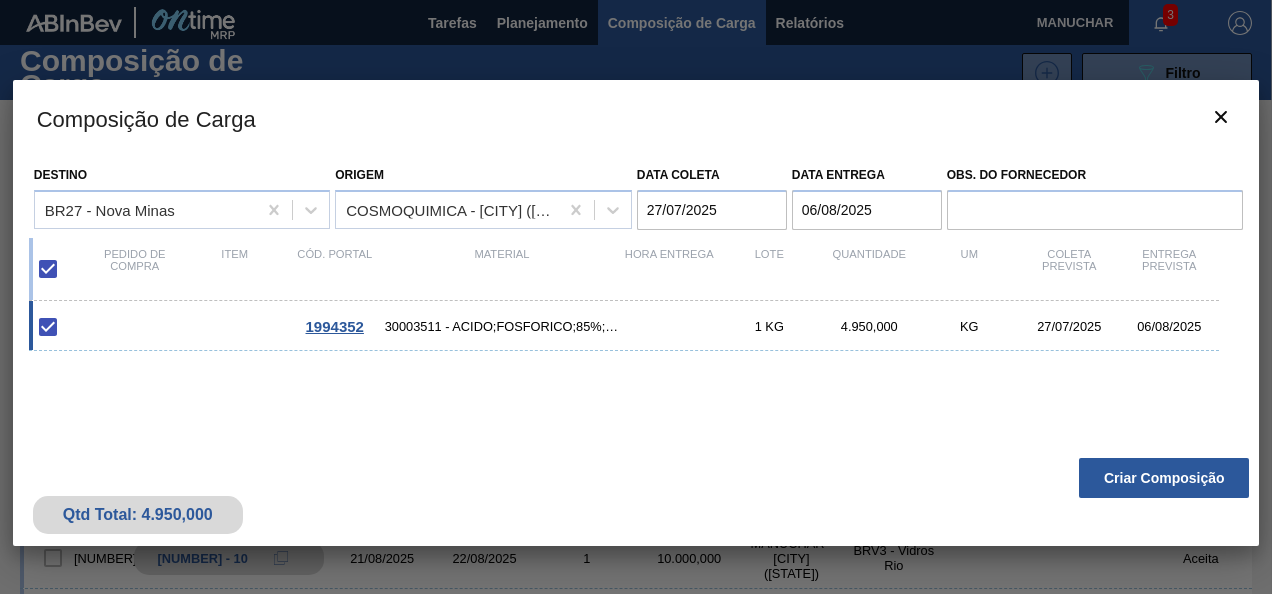 drag, startPoint x: 571, startPoint y: 395, endPoint x: 538, endPoint y: 390, distance: 33.37664 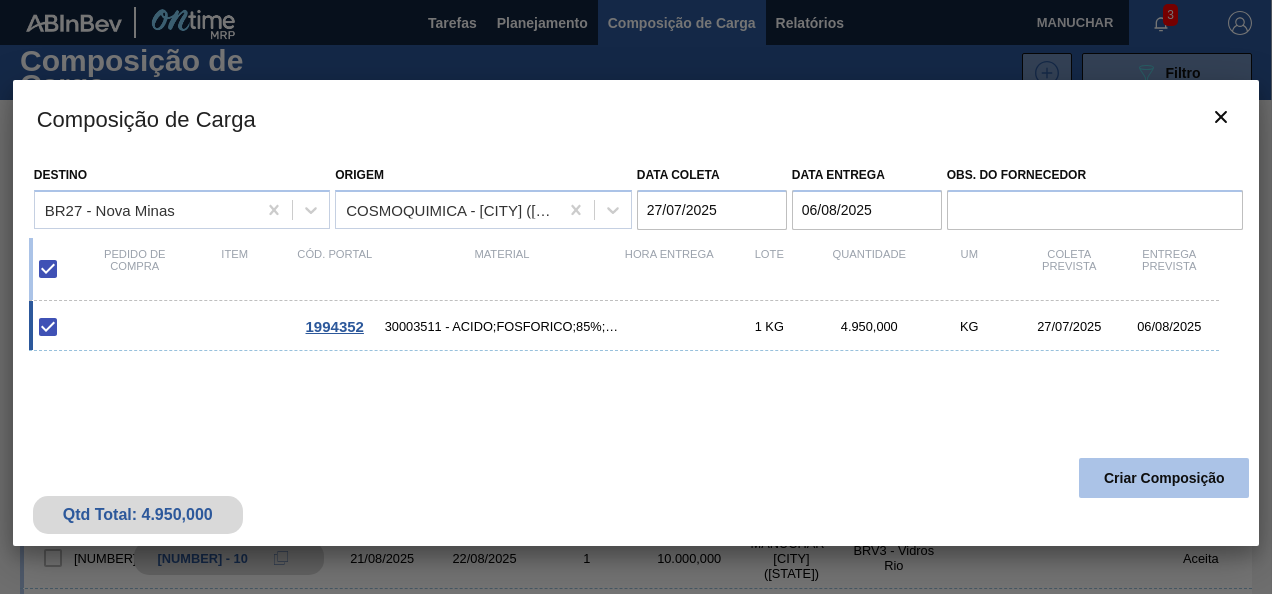 click on "Criar Composição" at bounding box center [1164, 478] 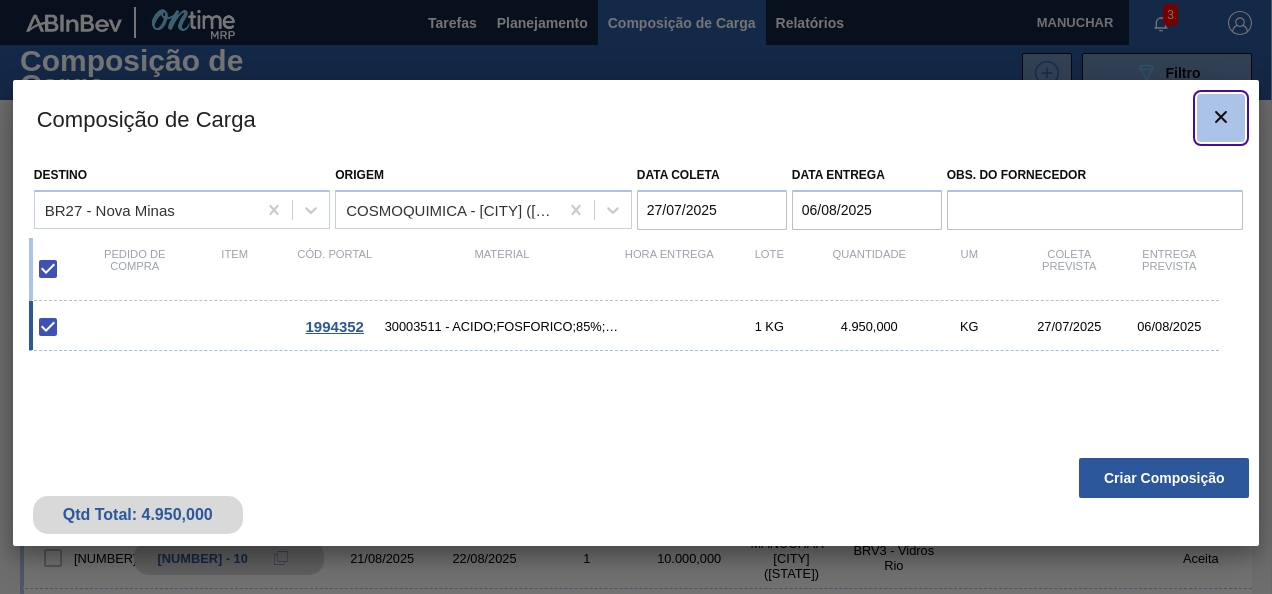 click 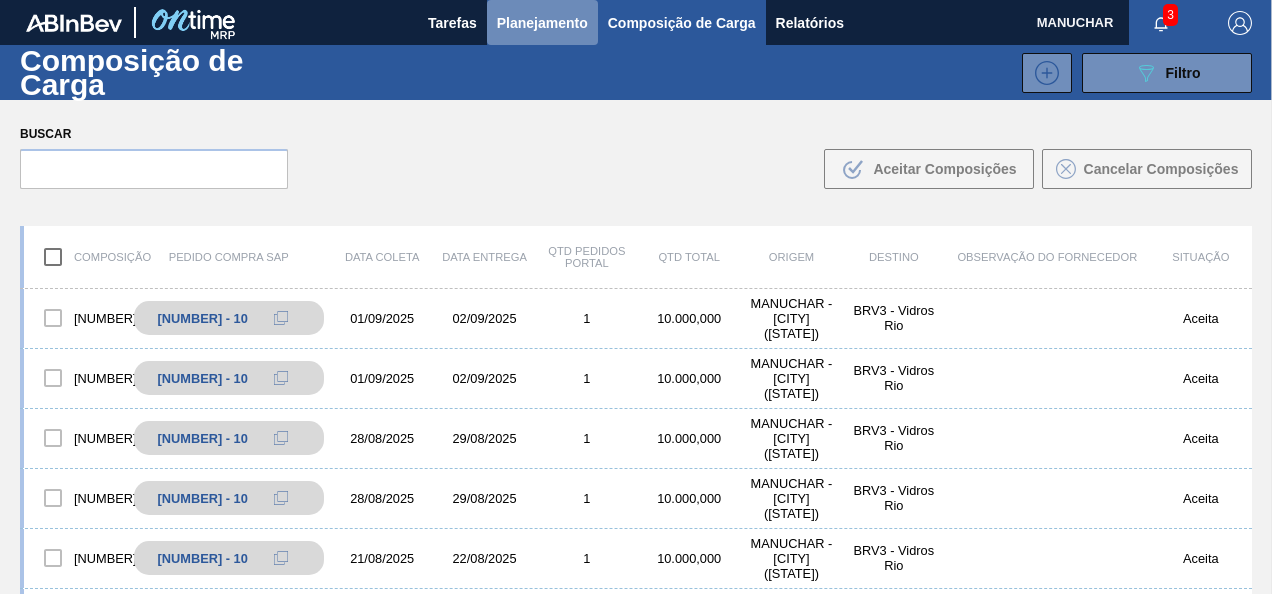 click on "Planejamento" at bounding box center [542, 22] 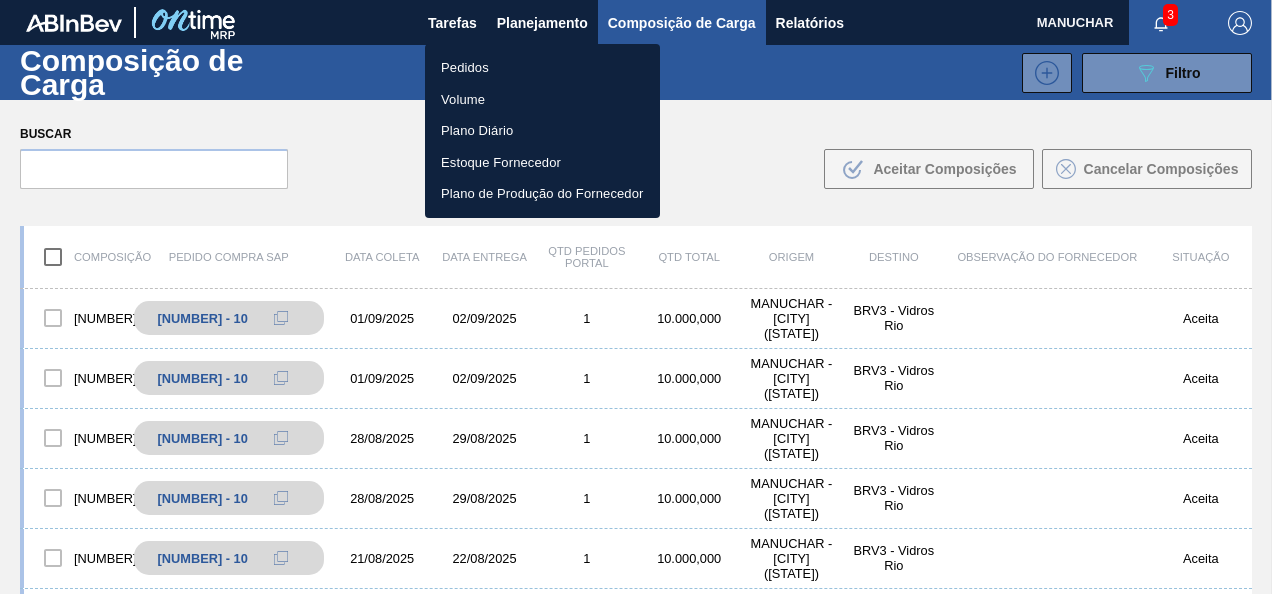 click on "Pedidos" at bounding box center (542, 68) 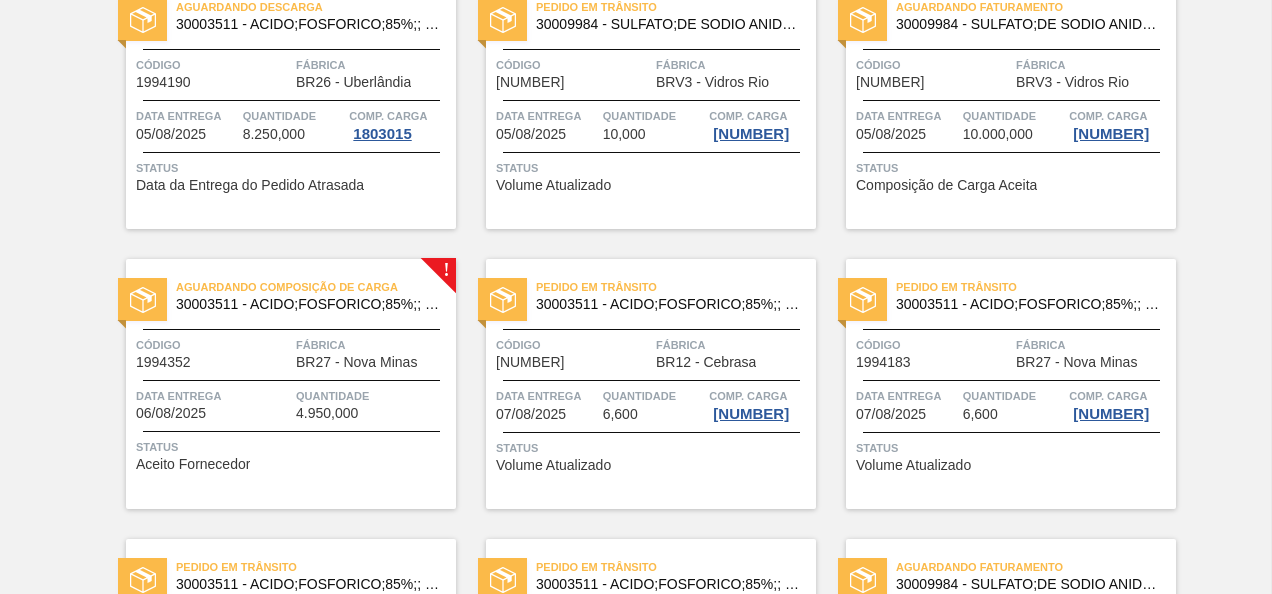 scroll, scrollTop: 600, scrollLeft: 0, axis: vertical 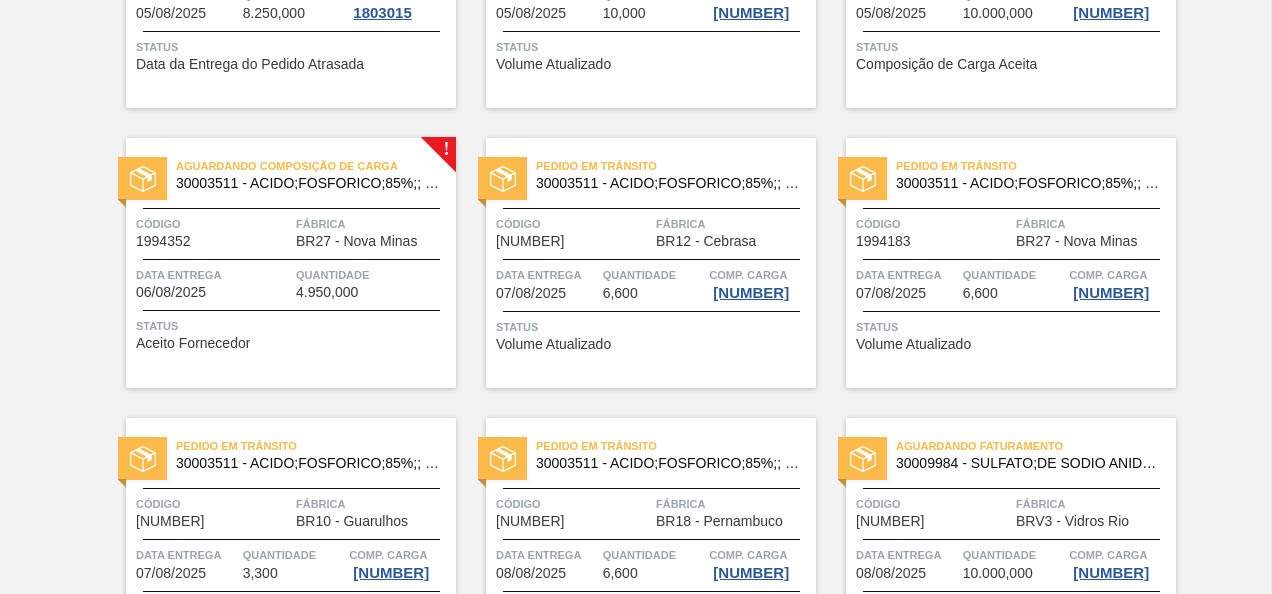 click on "Data entrega" at bounding box center (213, 275) 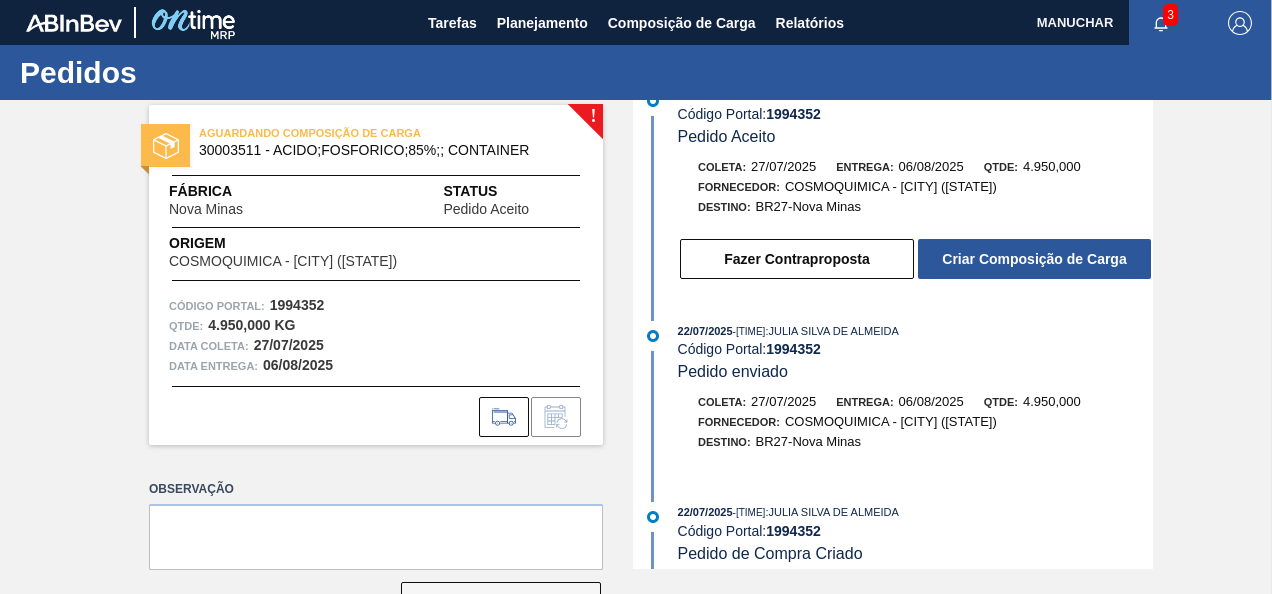 scroll, scrollTop: 64, scrollLeft: 0, axis: vertical 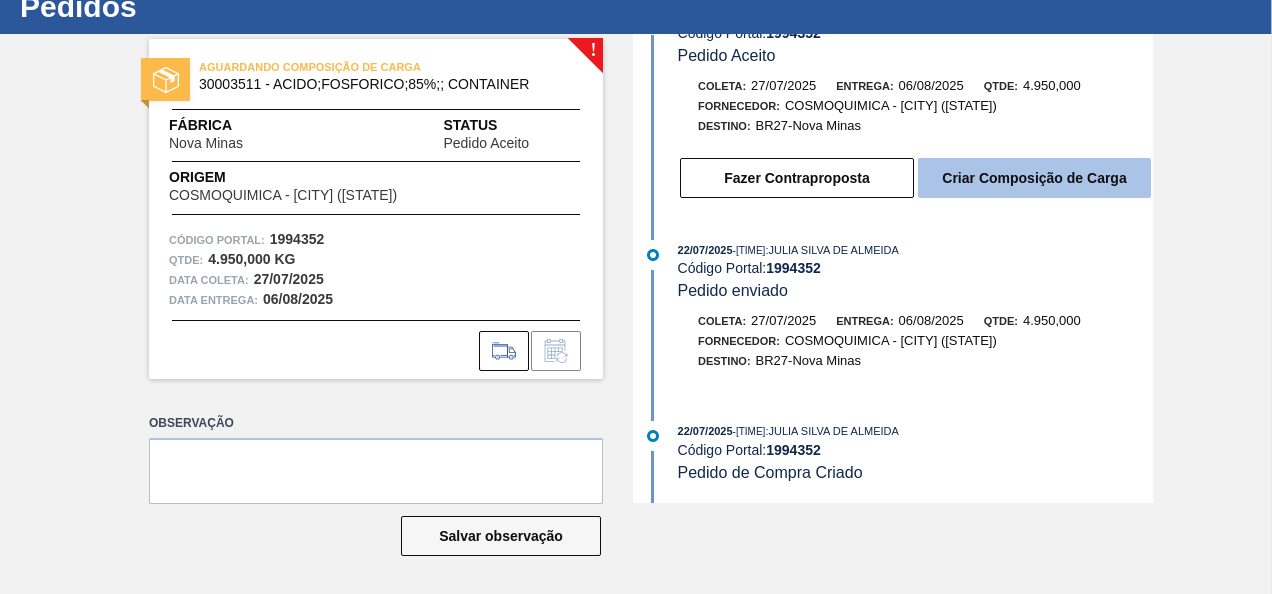 click on "Criar Composição de Carga" at bounding box center [1034, 178] 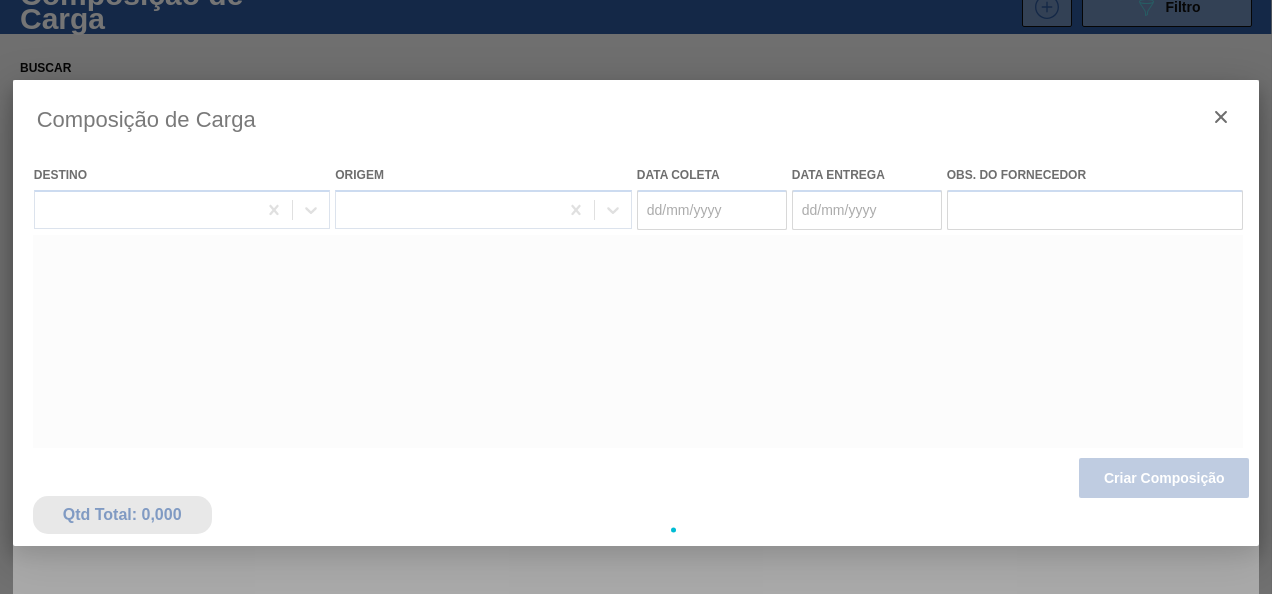 type on "27/07/2025" 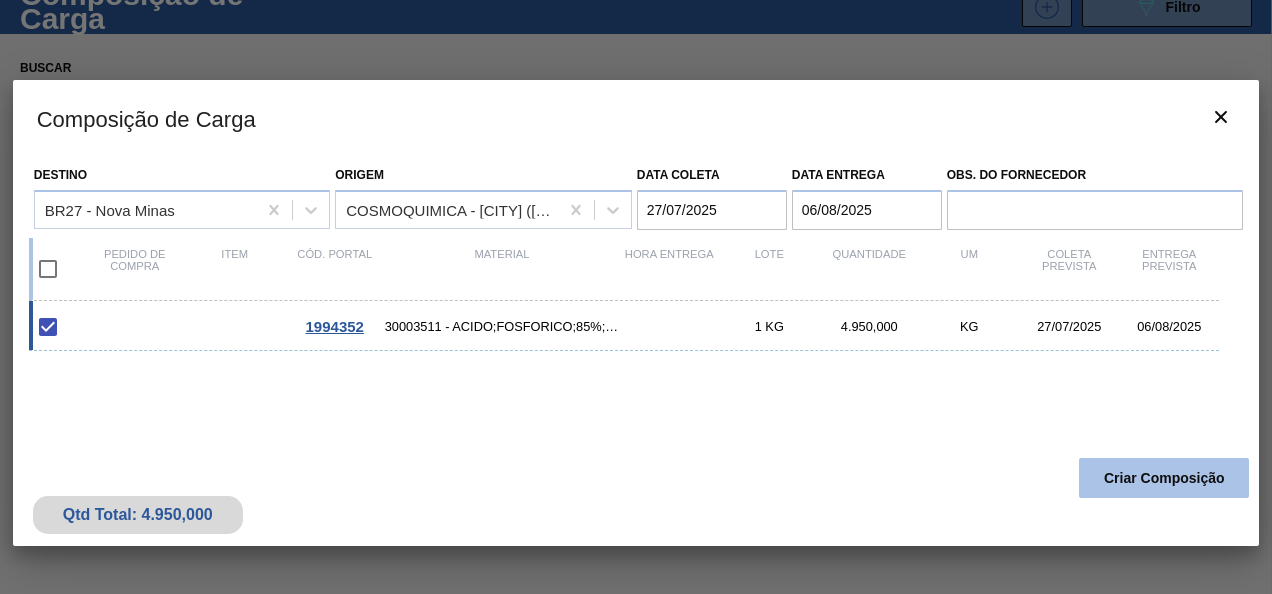 click on "Criar Composição" at bounding box center (1164, 478) 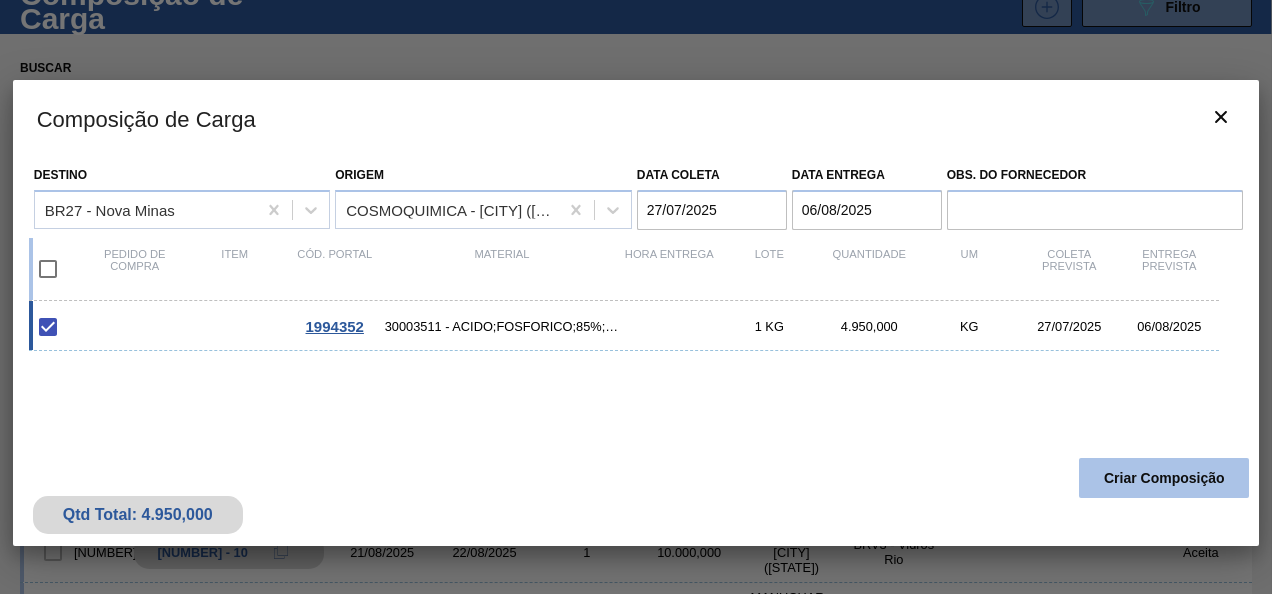 click on "Criar Composição" at bounding box center (1164, 478) 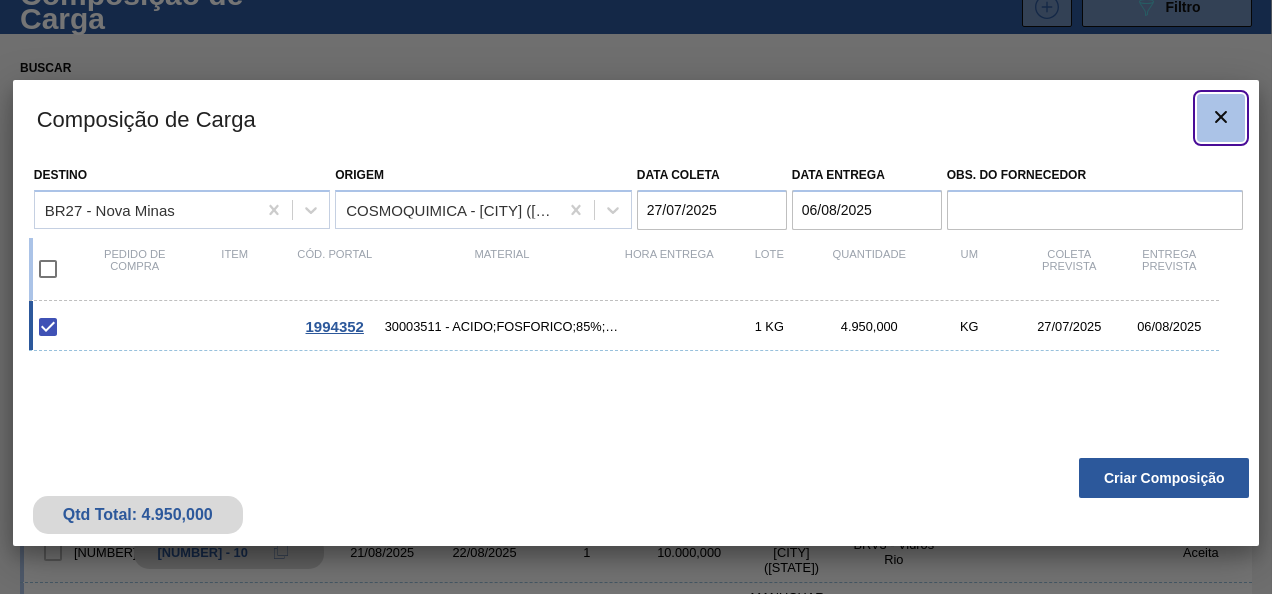click 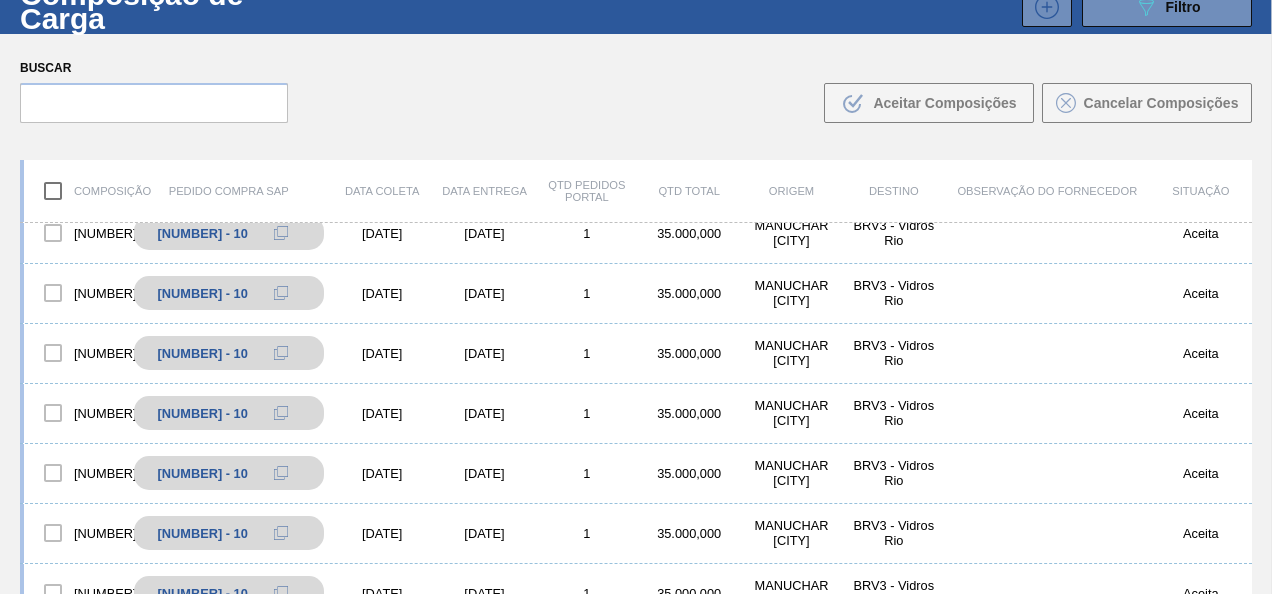 scroll, scrollTop: 2300, scrollLeft: 0, axis: vertical 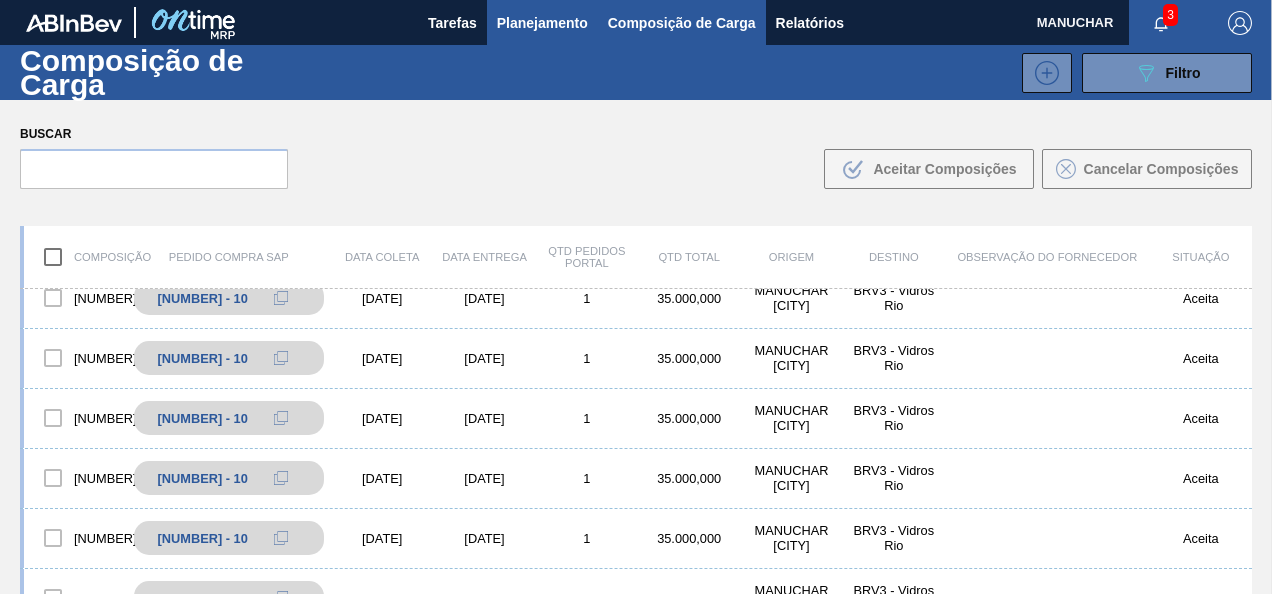 click on "Planejamento" at bounding box center [542, 23] 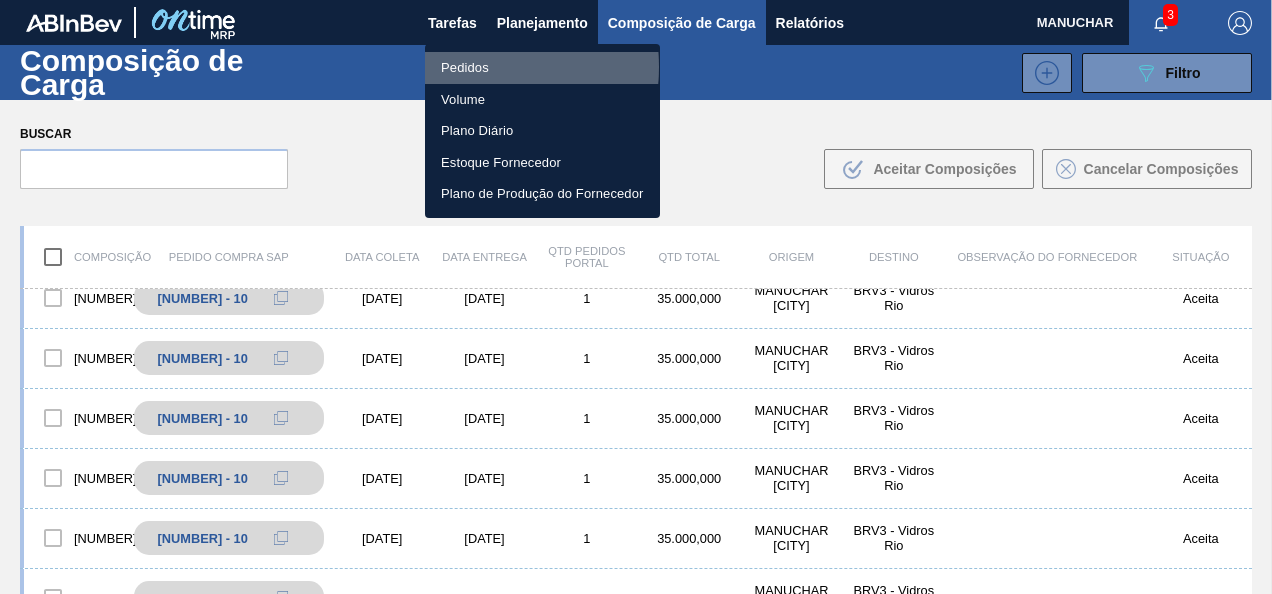 click on "Pedidos" at bounding box center [542, 68] 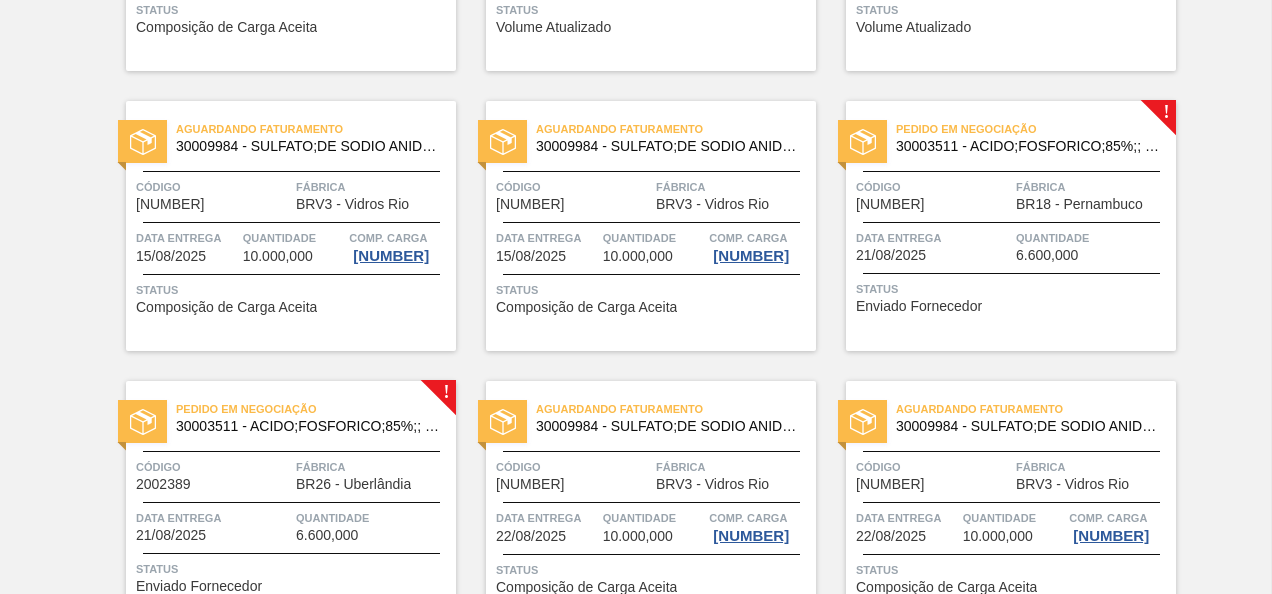 scroll, scrollTop: 1347, scrollLeft: 0, axis: vertical 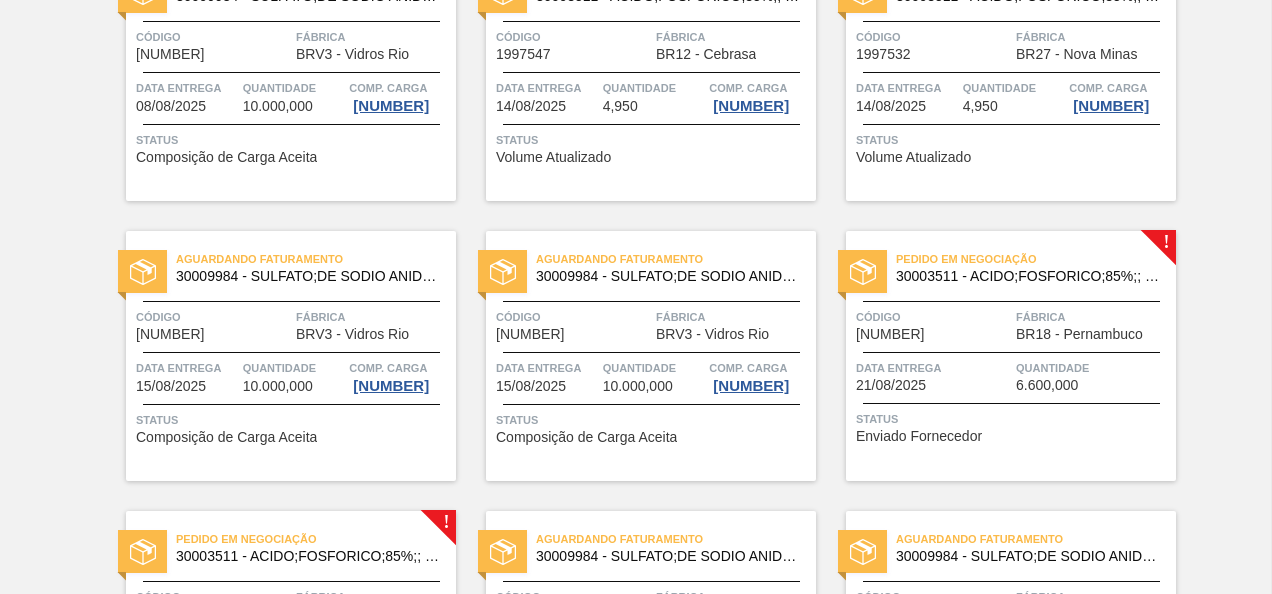 click on "Código" at bounding box center (933, 317) 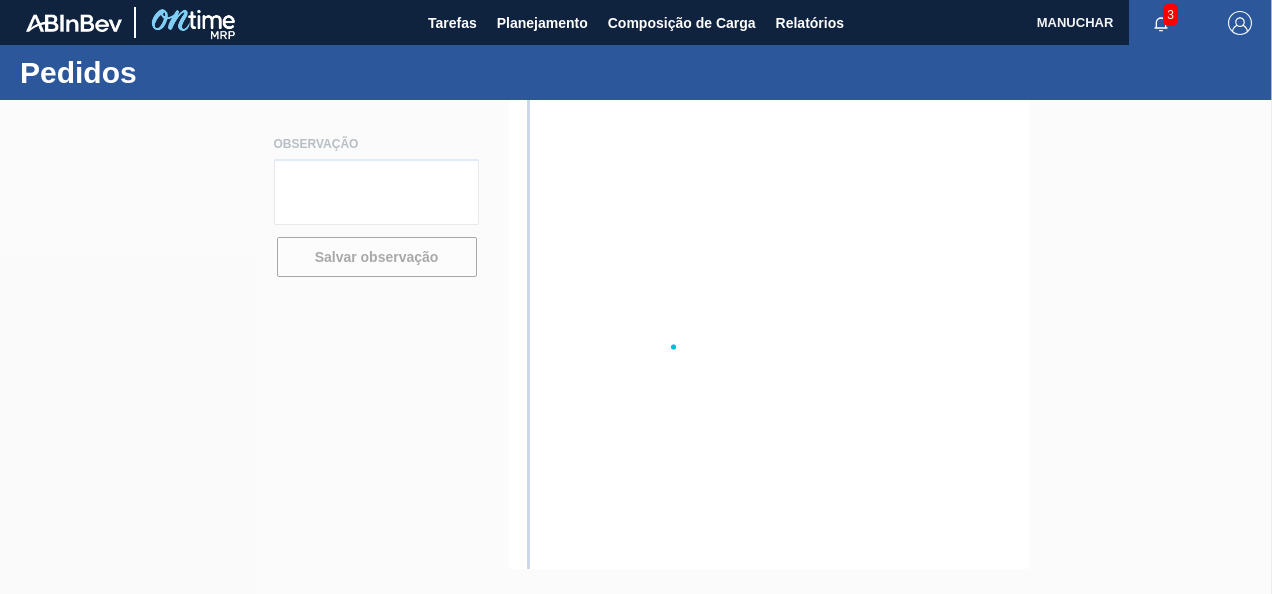 scroll, scrollTop: 0, scrollLeft: 0, axis: both 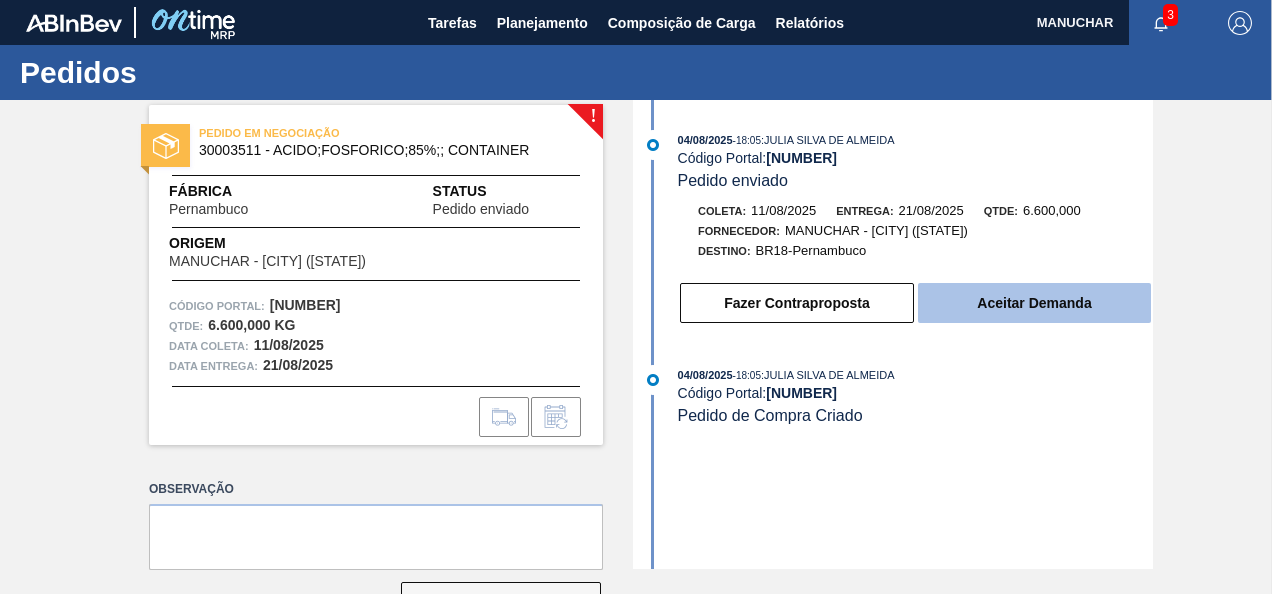 click on "Aceitar Demanda" at bounding box center (1034, 303) 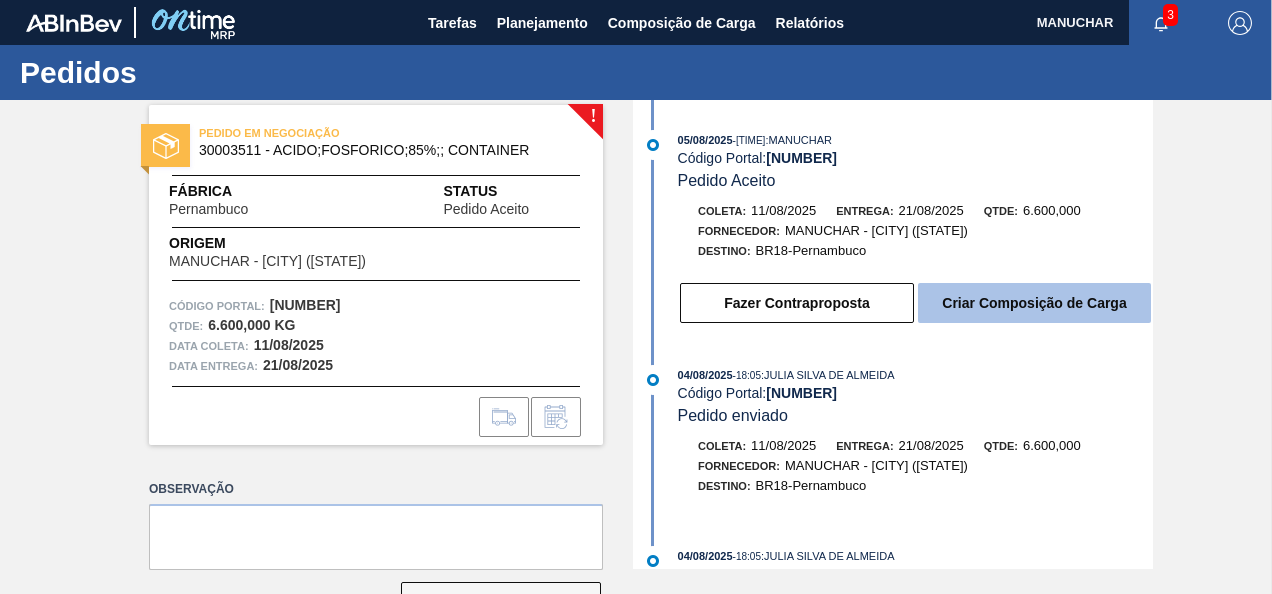 click on "Criar Composição de Carga" at bounding box center [1034, 303] 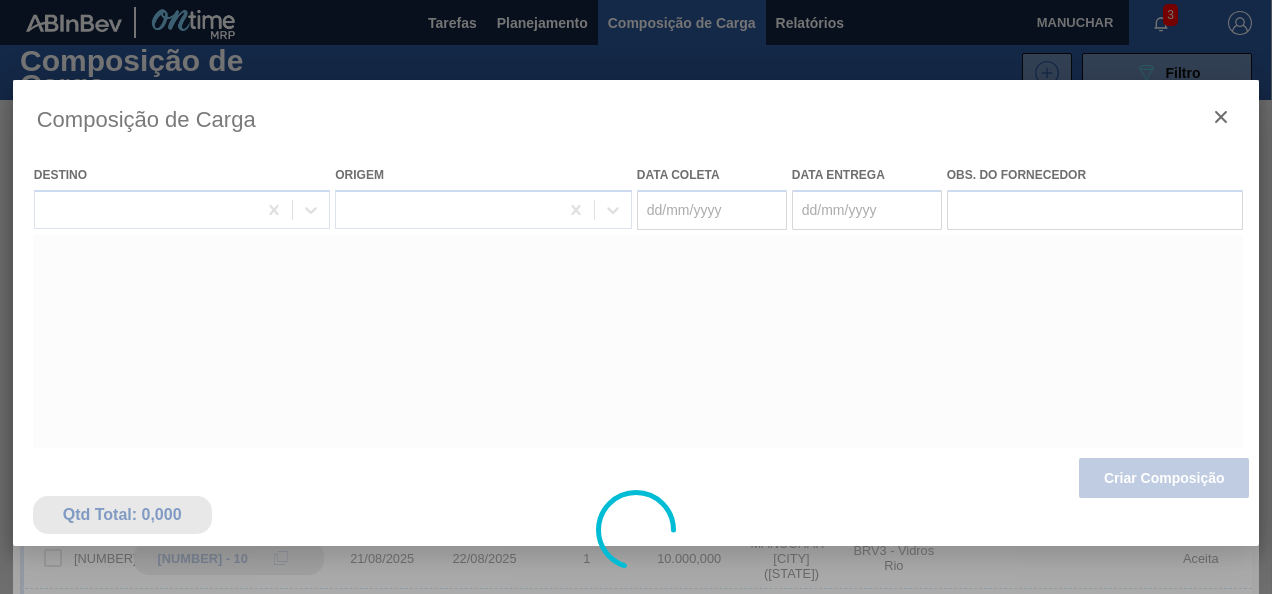 type on "11/08/2025" 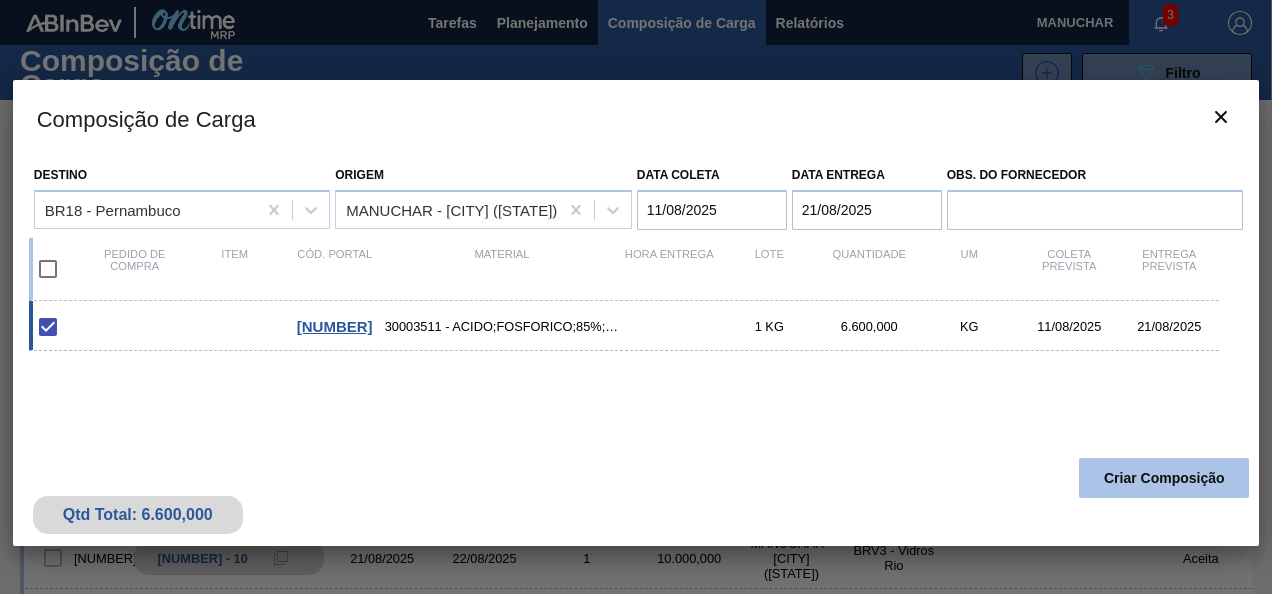 click on "Criar Composição" at bounding box center (1164, 478) 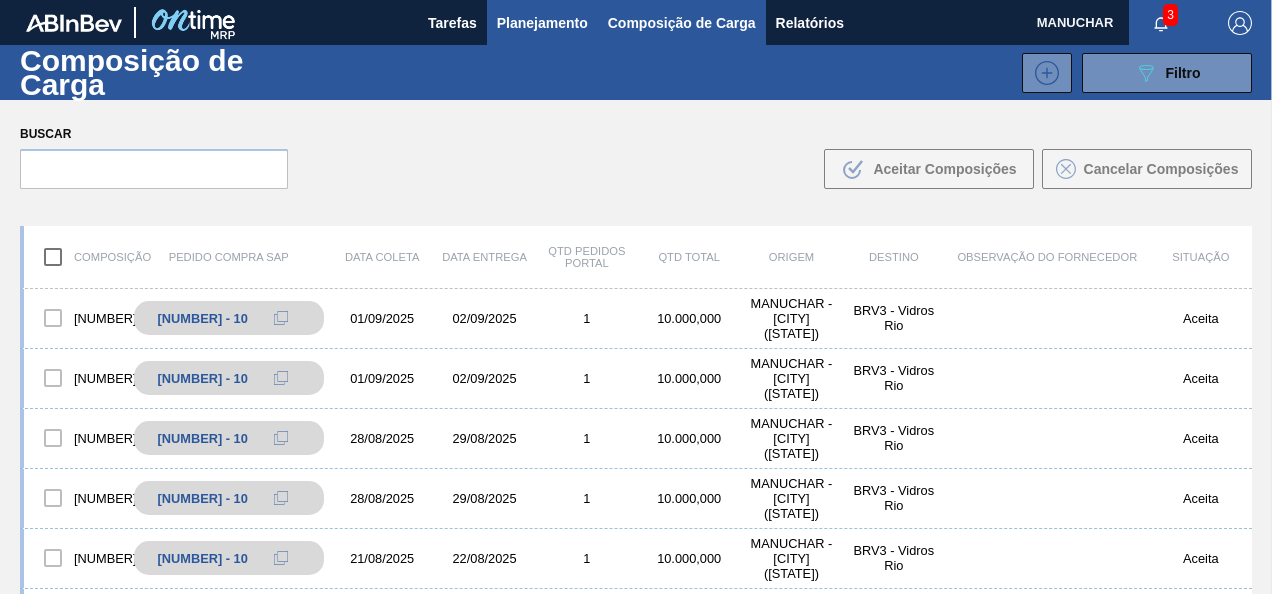 click on "Planejamento" at bounding box center [542, 23] 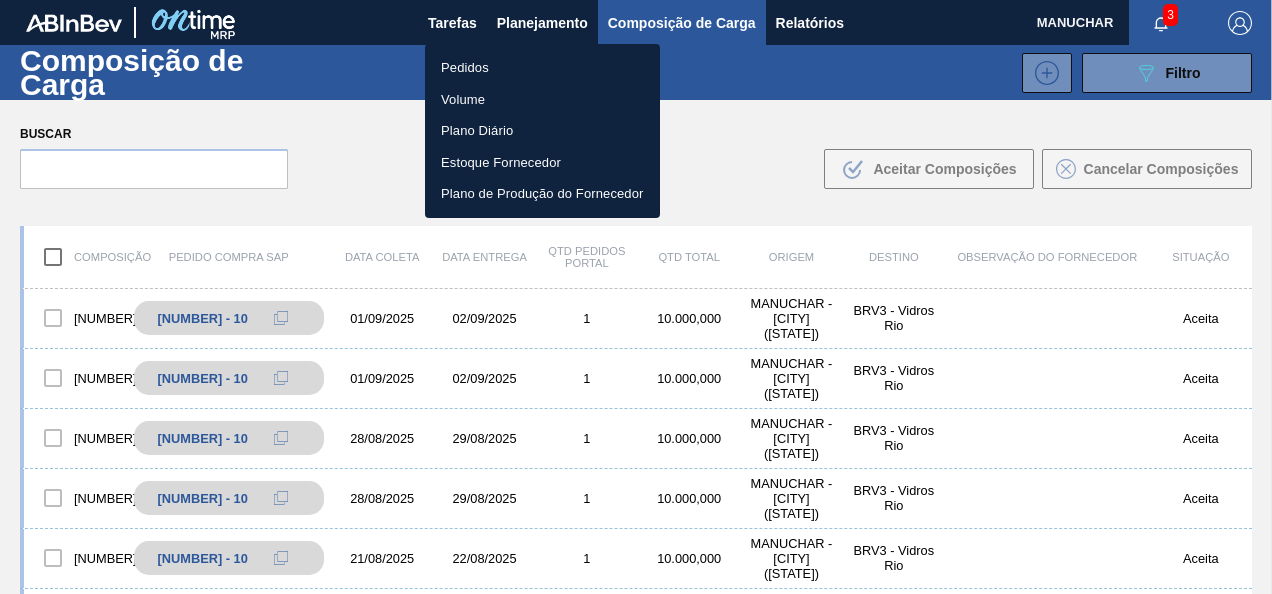 click on "Pedidos" at bounding box center [542, 68] 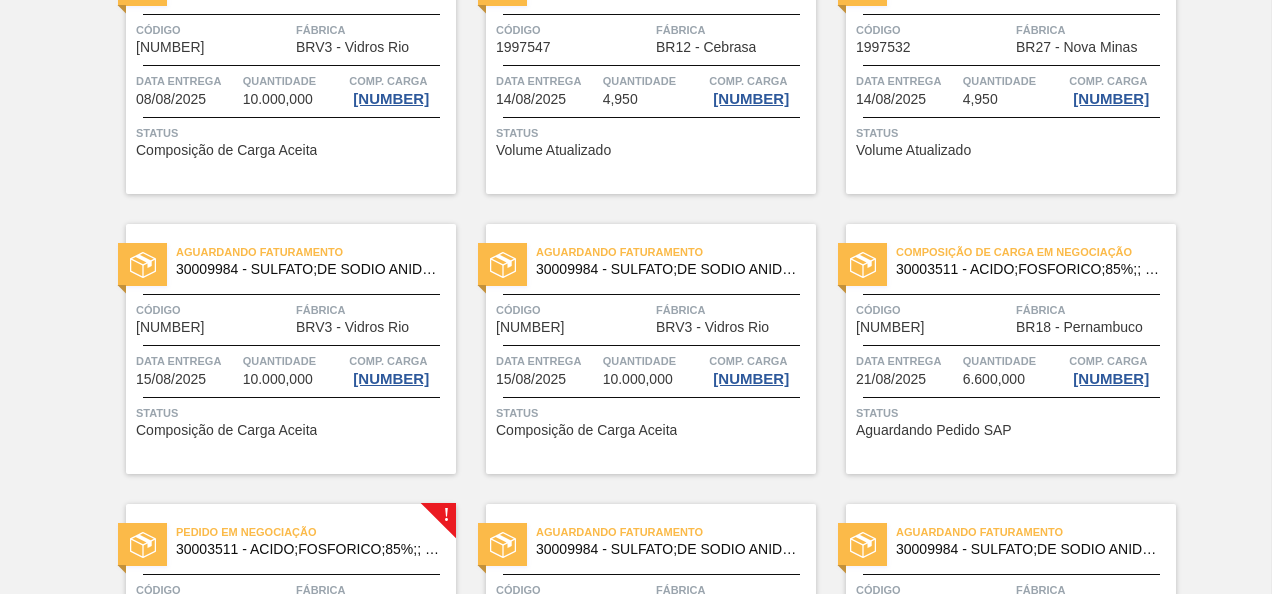 scroll, scrollTop: 1700, scrollLeft: 0, axis: vertical 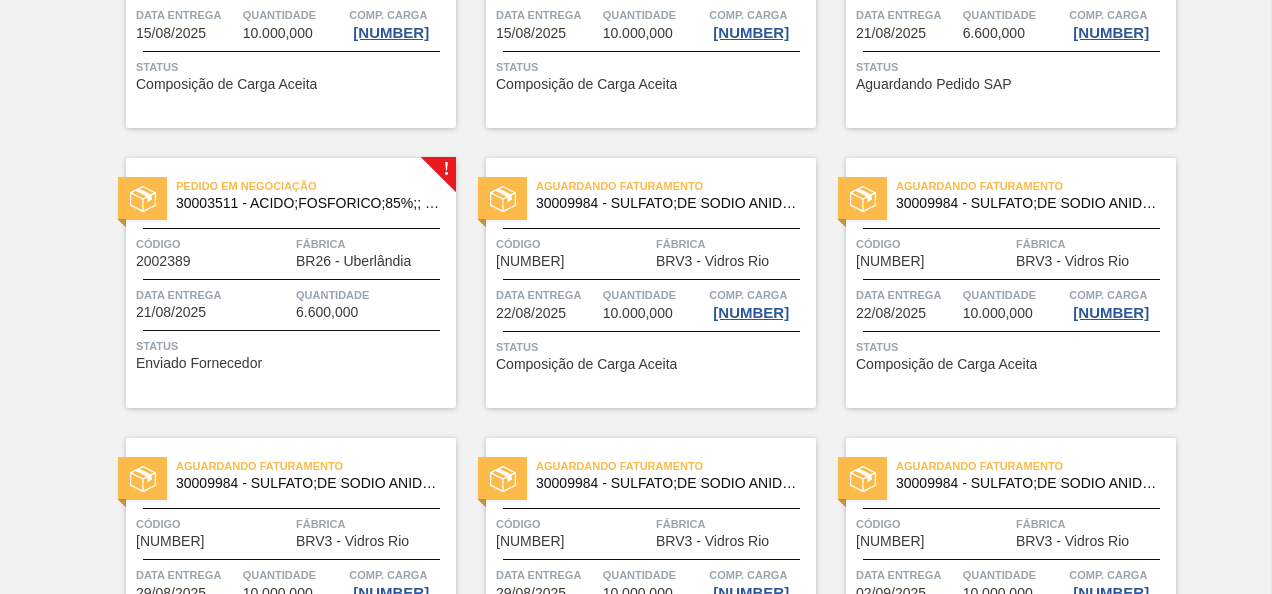 click on "Quantidade" at bounding box center [373, 295] 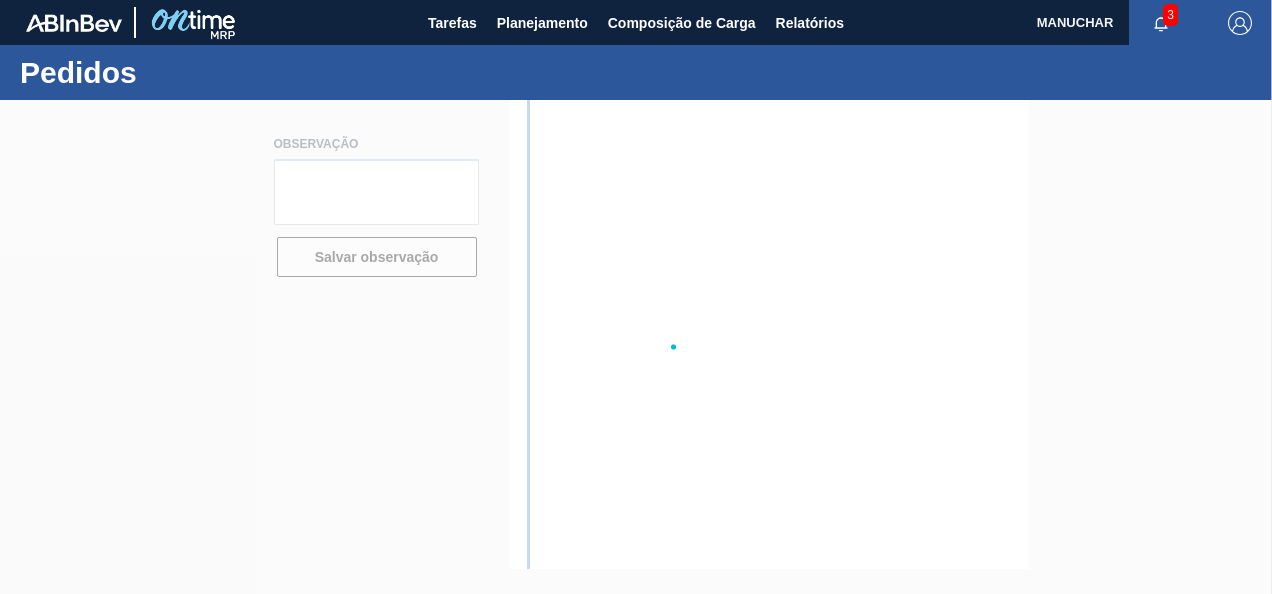 scroll, scrollTop: 0, scrollLeft: 0, axis: both 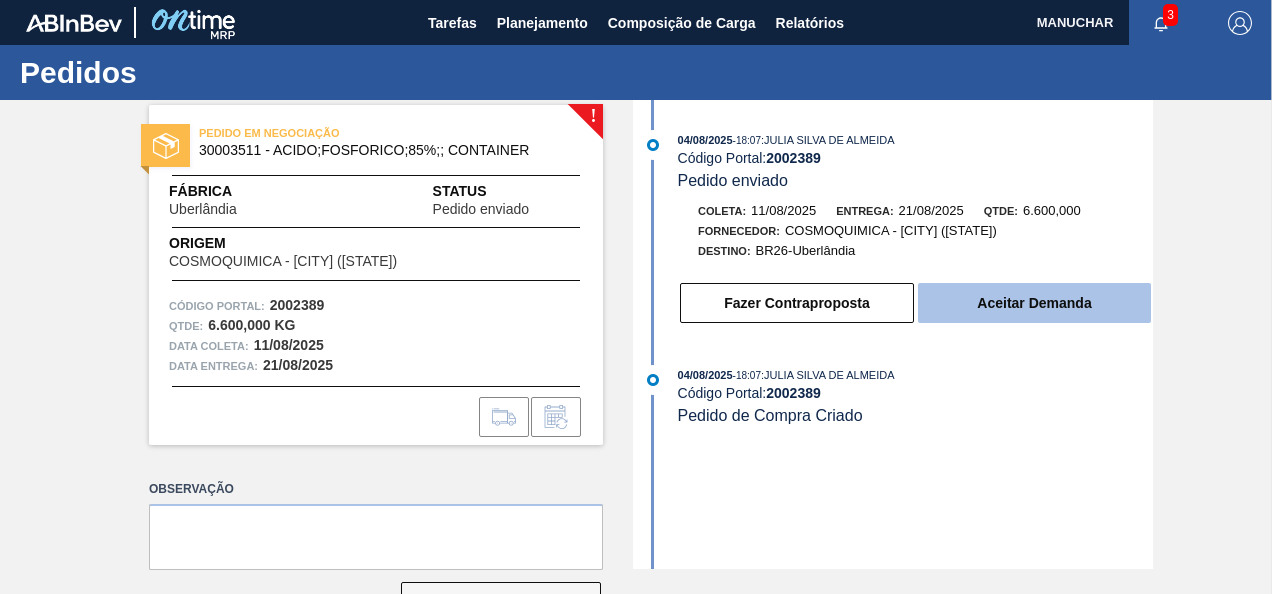 click on "Aceitar Demanda" at bounding box center [1034, 303] 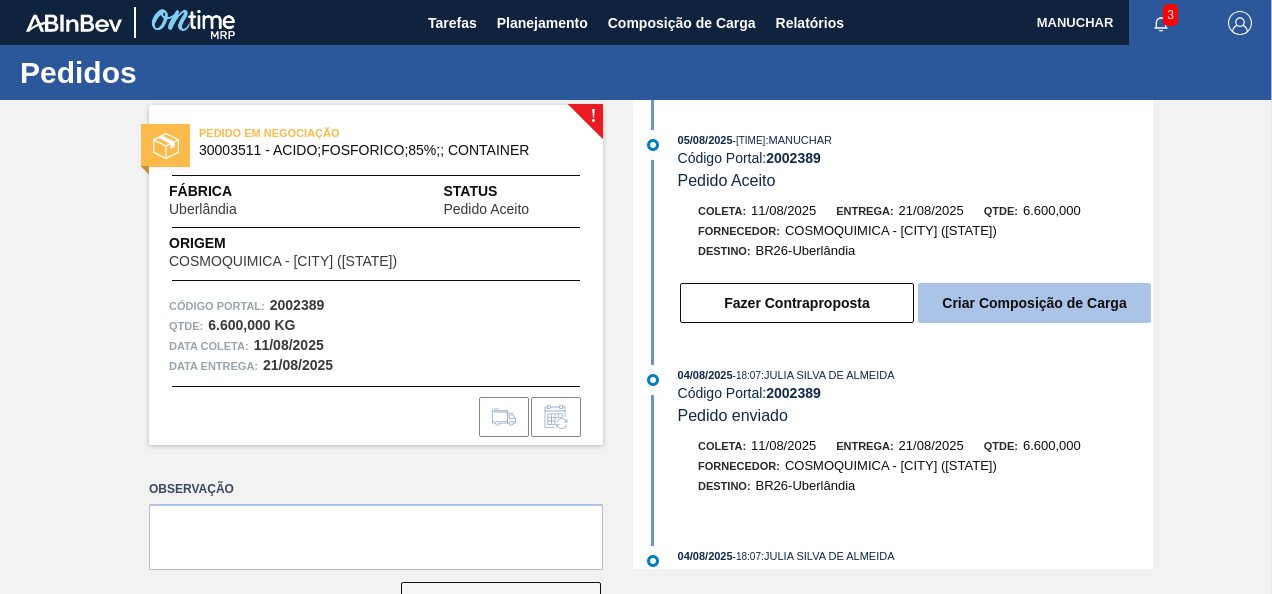click on "Criar Composição de Carga" at bounding box center (1034, 303) 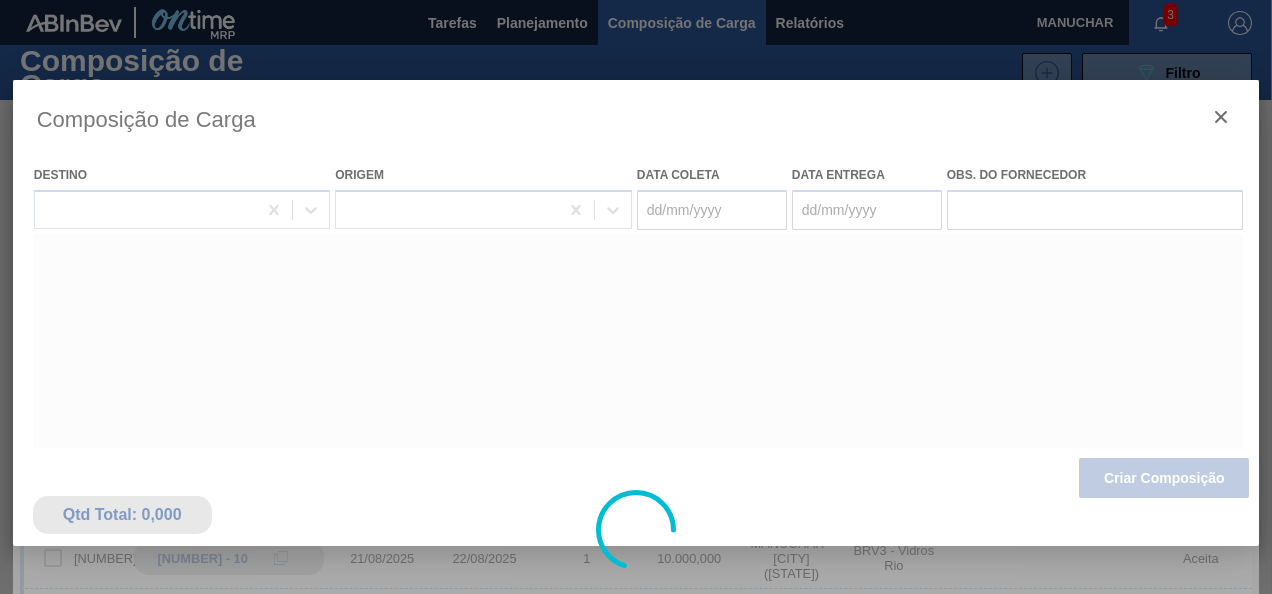 type on "11/08/2025" 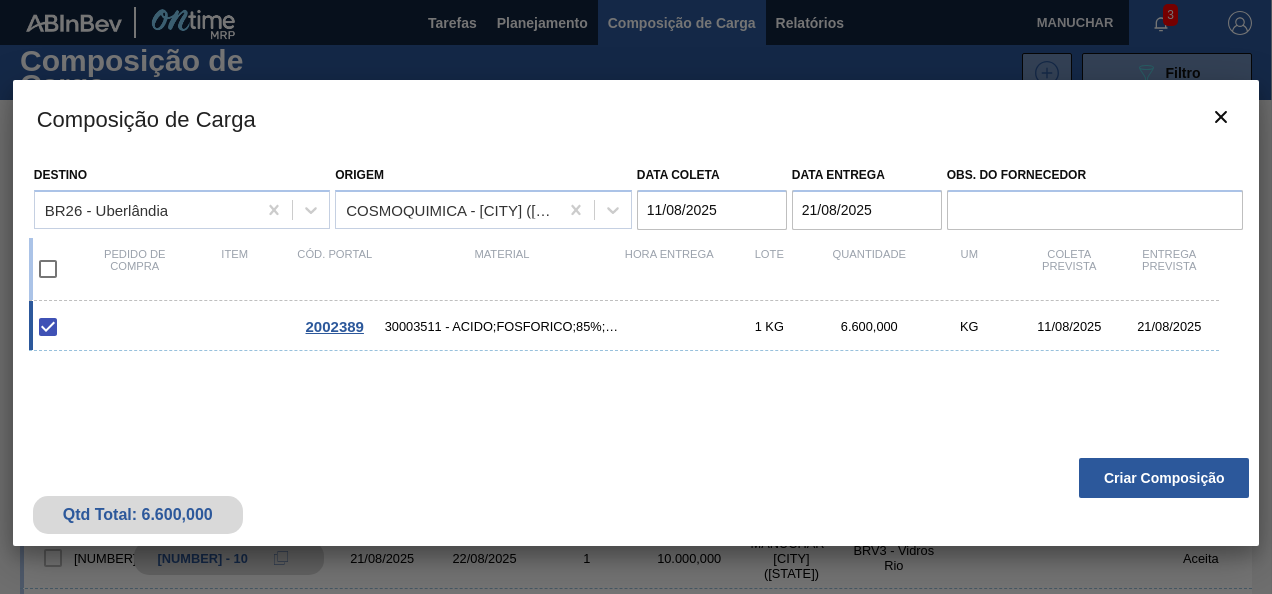 click on "Criar Composição" at bounding box center [1164, 478] 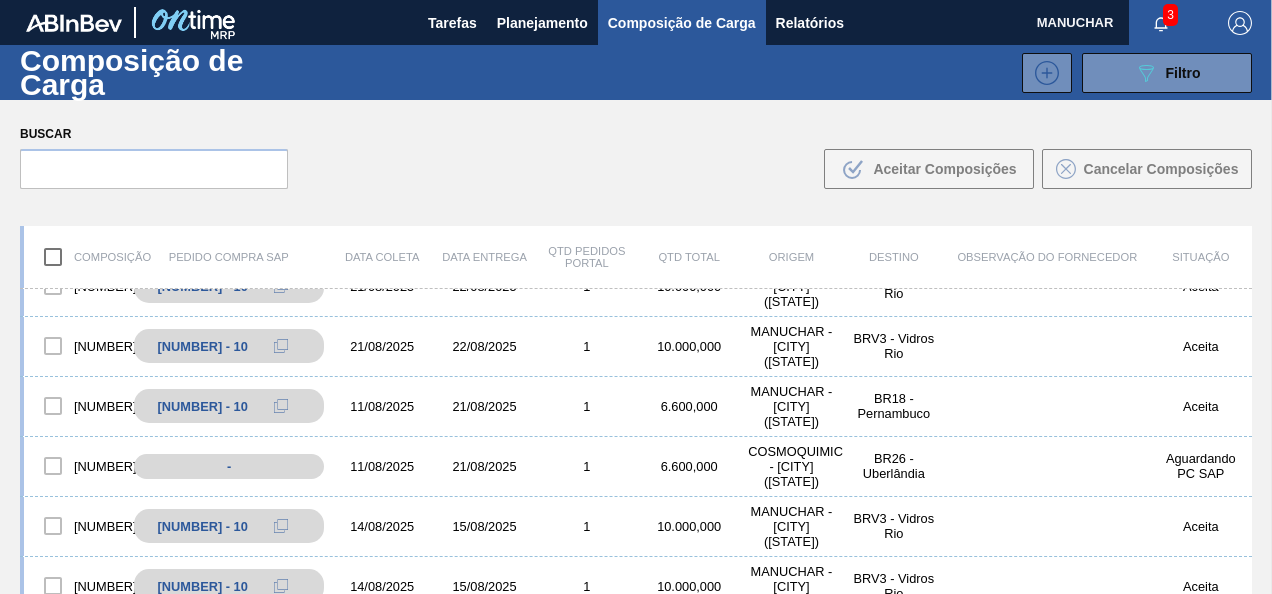 scroll, scrollTop: 300, scrollLeft: 0, axis: vertical 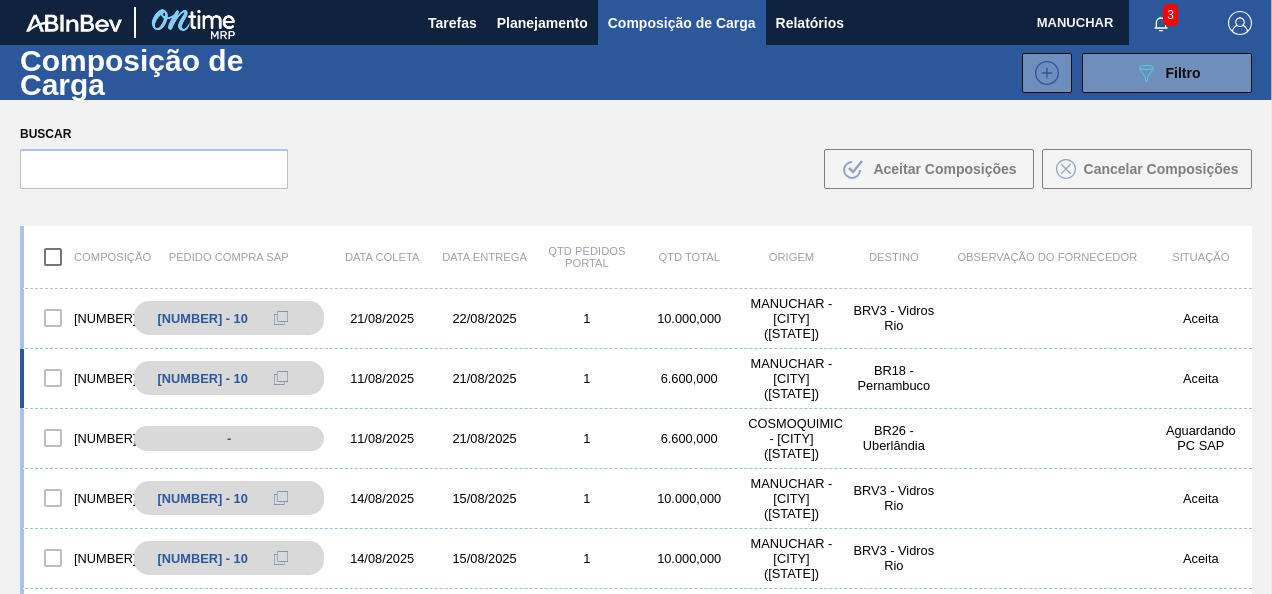 click on "1" at bounding box center (587, 378) 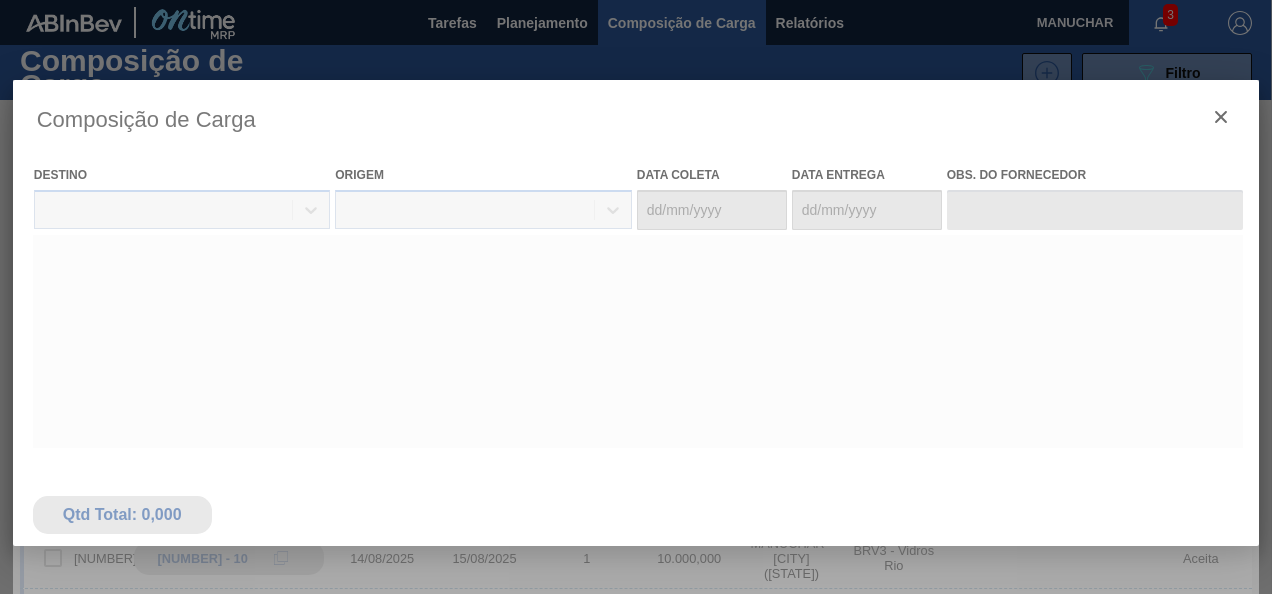 type on "11/08/2025" 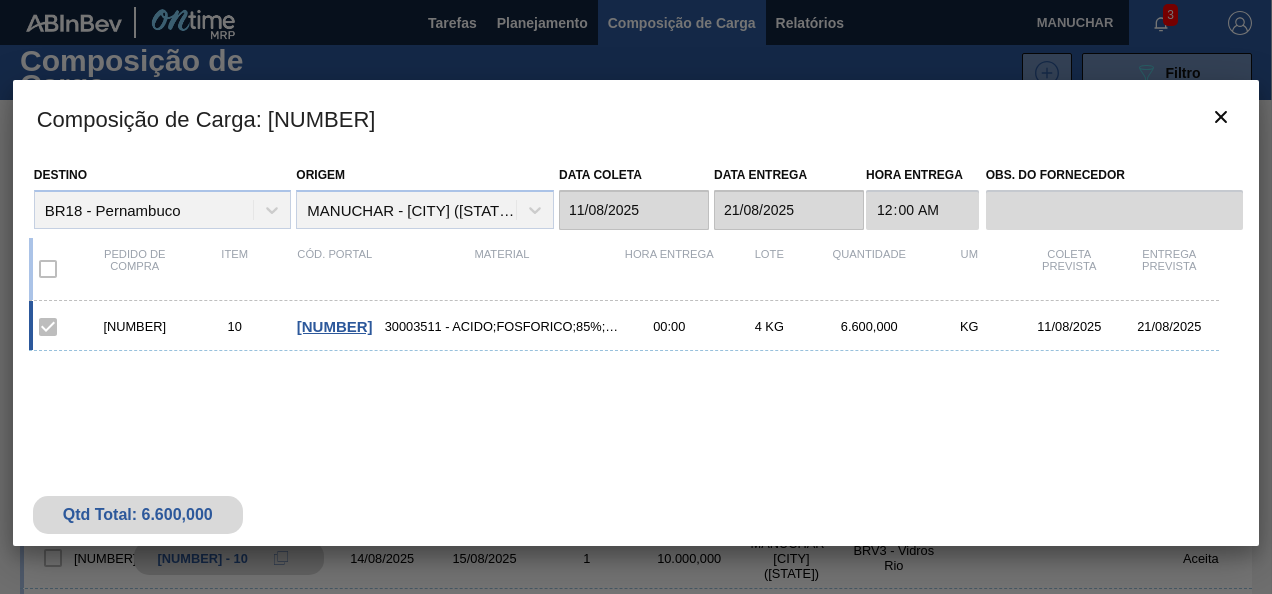 drag, startPoint x: 173, startPoint y: 323, endPoint x: 96, endPoint y: 323, distance: 77 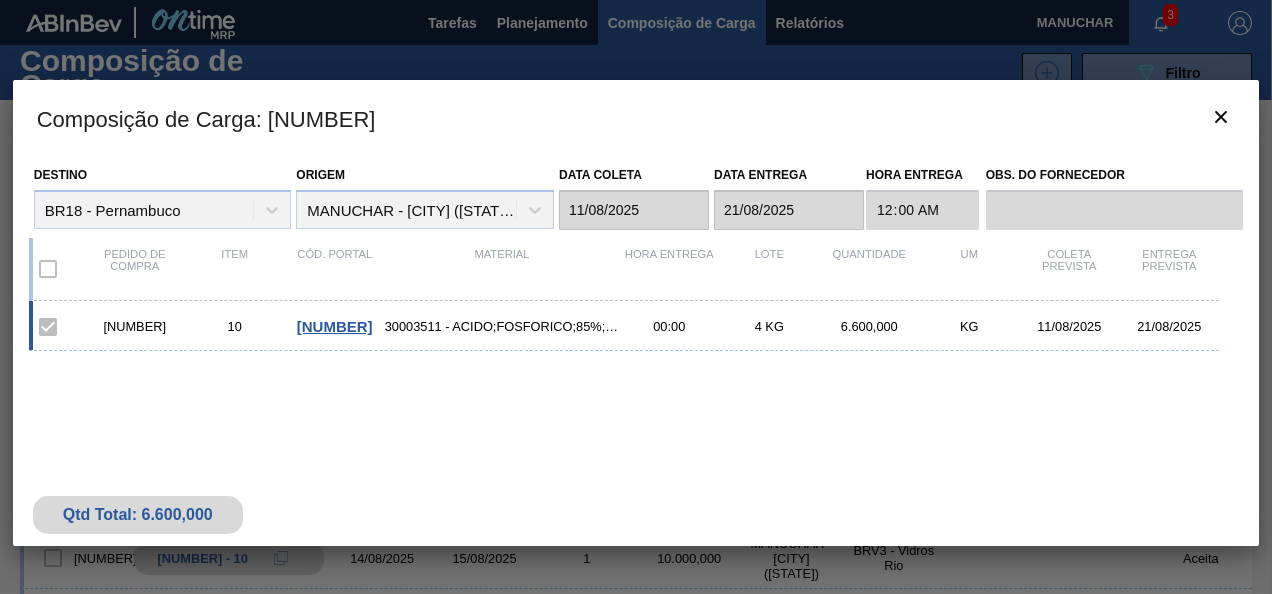 copy on "[NUMBER]" 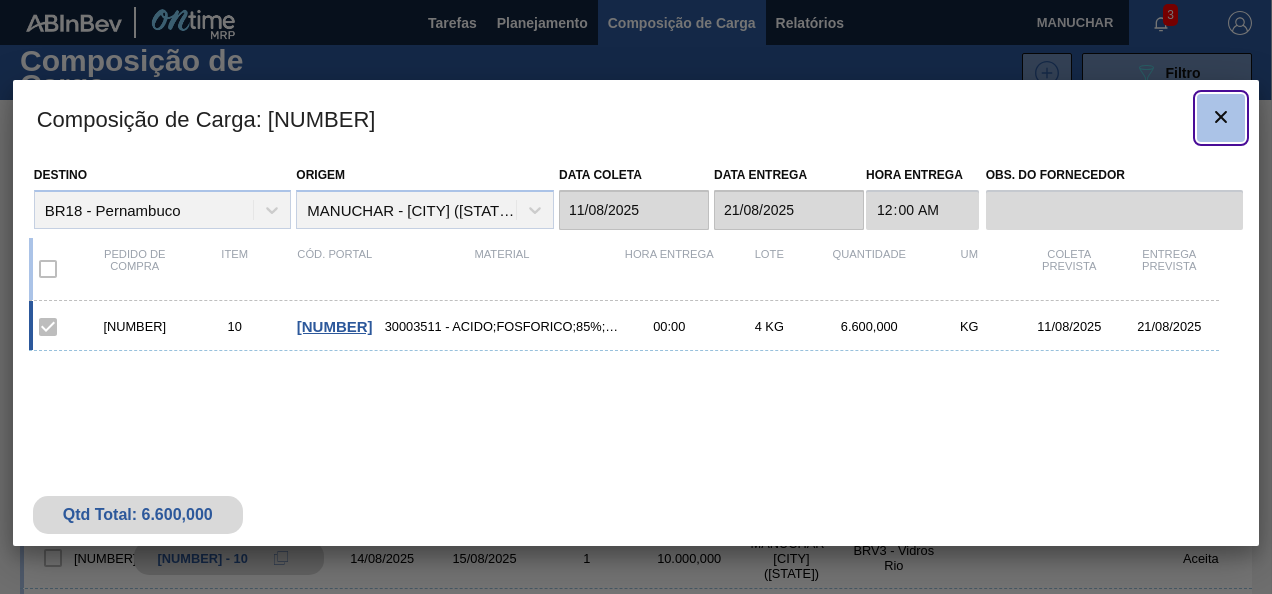 click 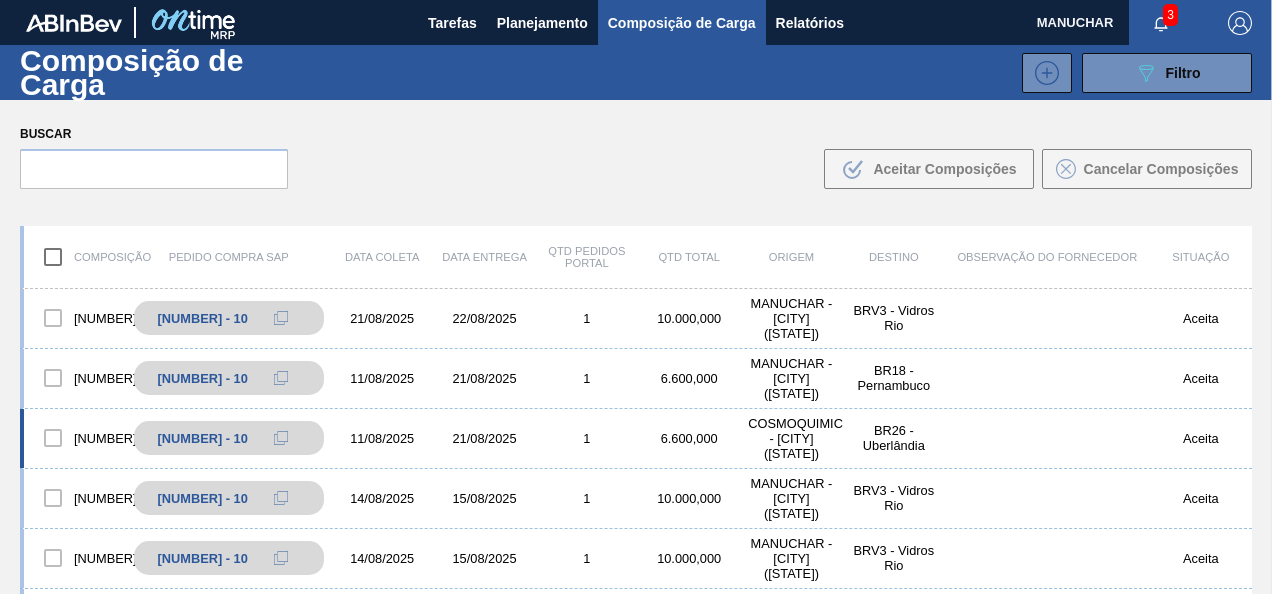 click on "6.600,000" at bounding box center (689, 438) 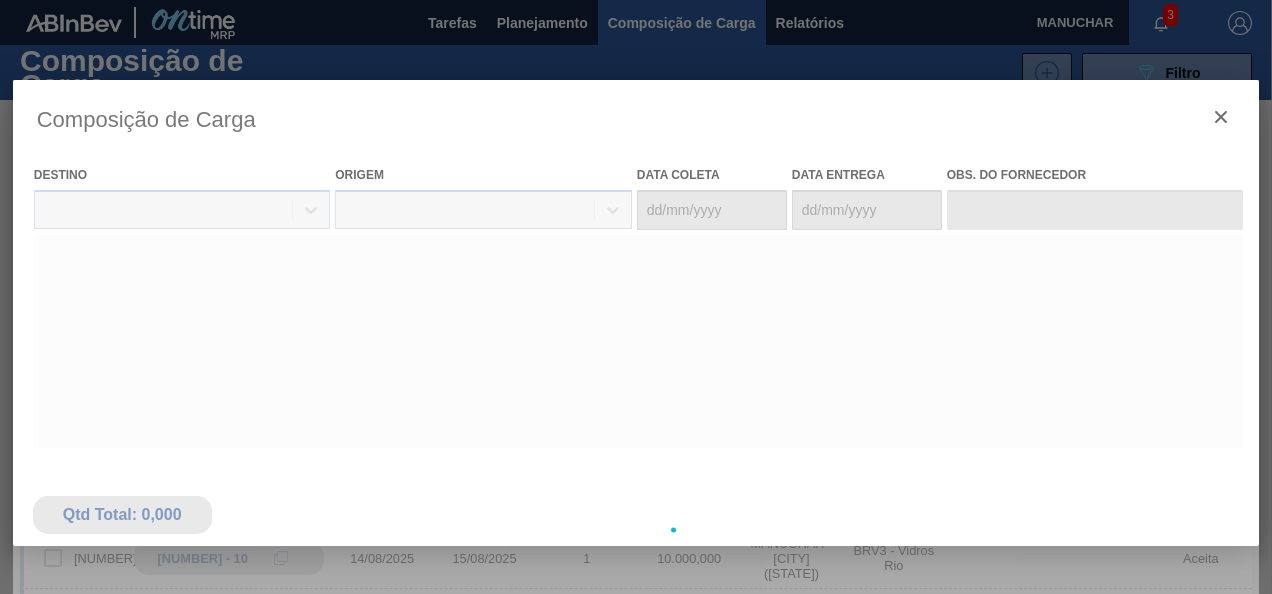 type on "11/08/2025" 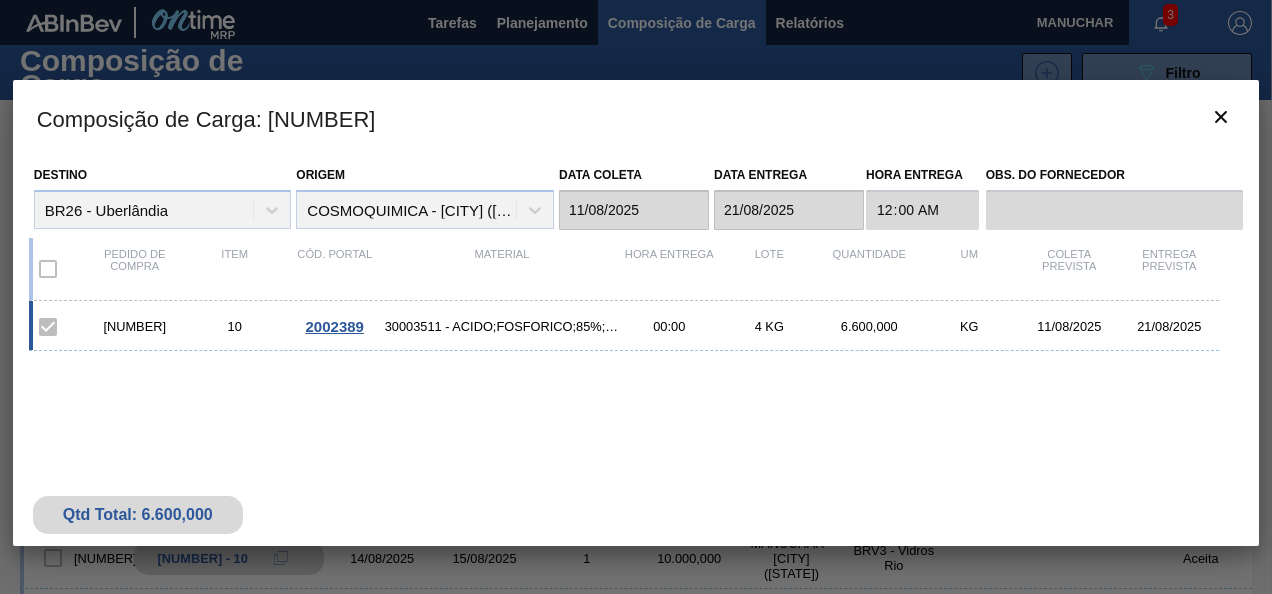 drag, startPoint x: 173, startPoint y: 324, endPoint x: 102, endPoint y: 322, distance: 71.02816 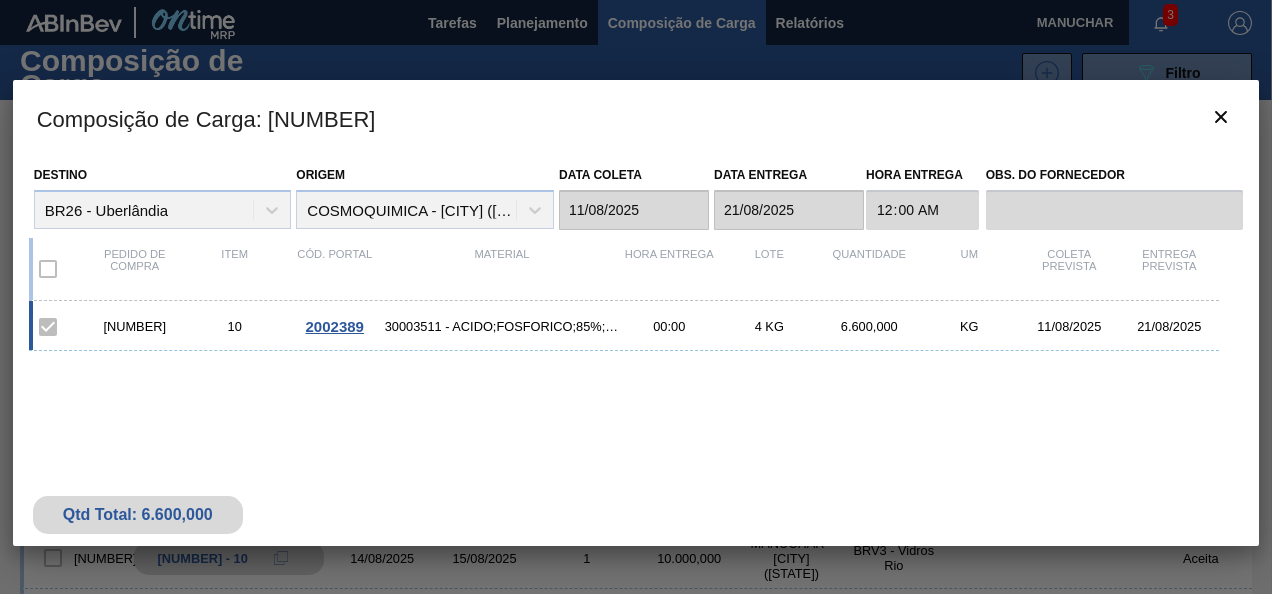 drag, startPoint x: 102, startPoint y: 322, endPoint x: 147, endPoint y: 330, distance: 45.705578 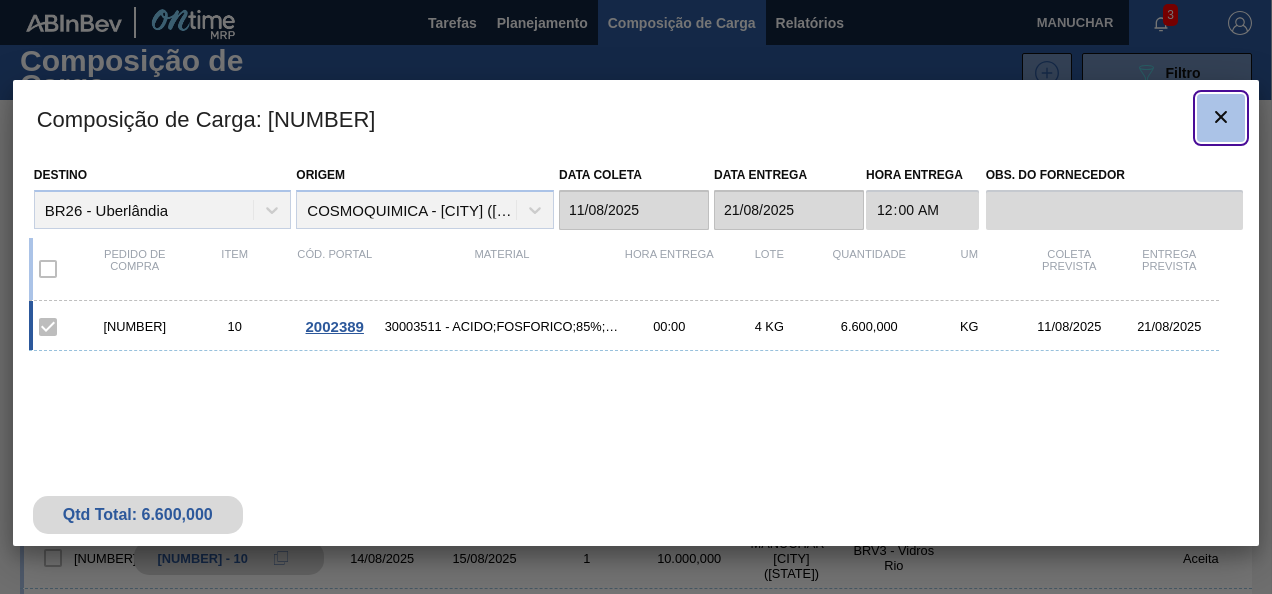 click 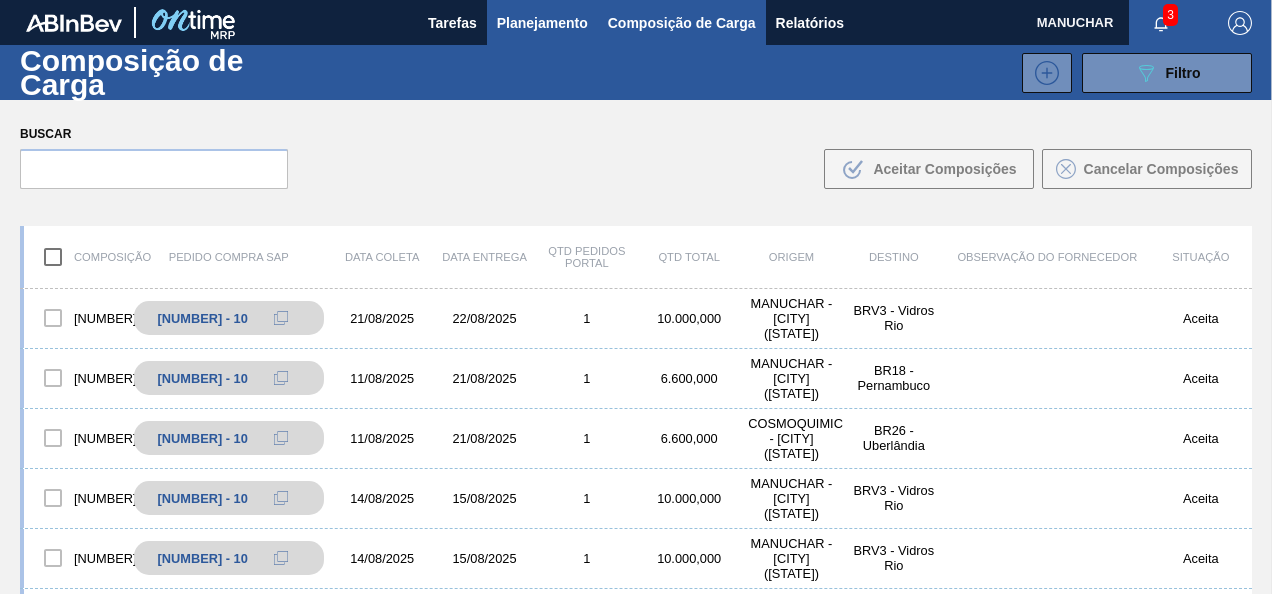 click on "Planejamento" at bounding box center (542, 23) 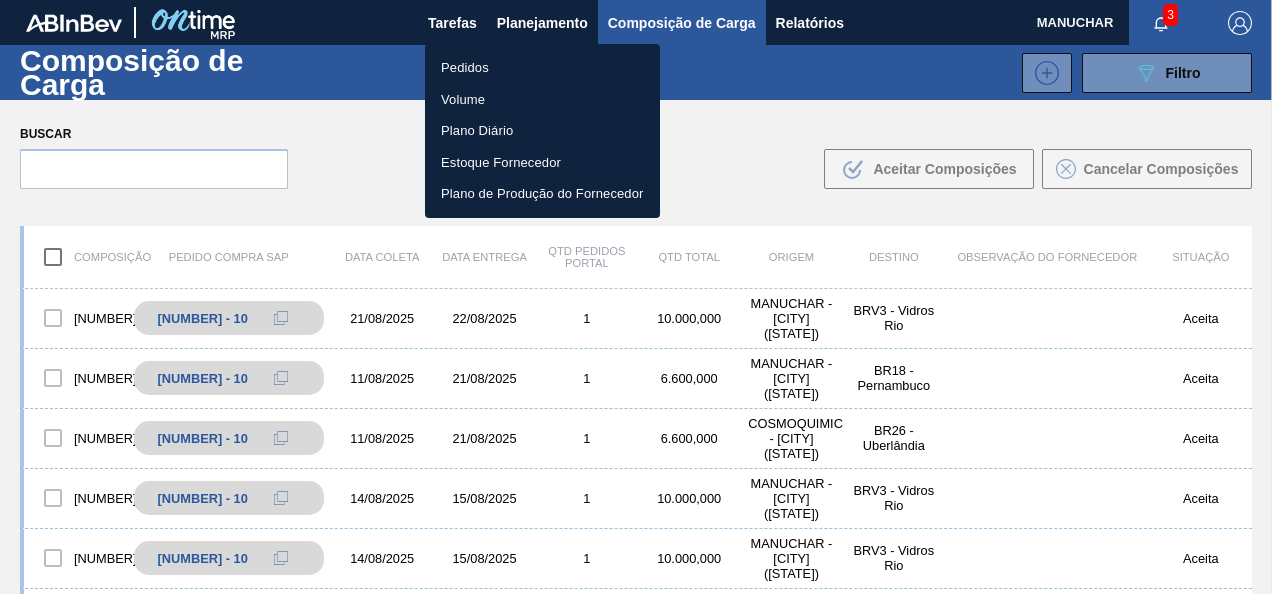 click on "Pedidos" at bounding box center [542, 68] 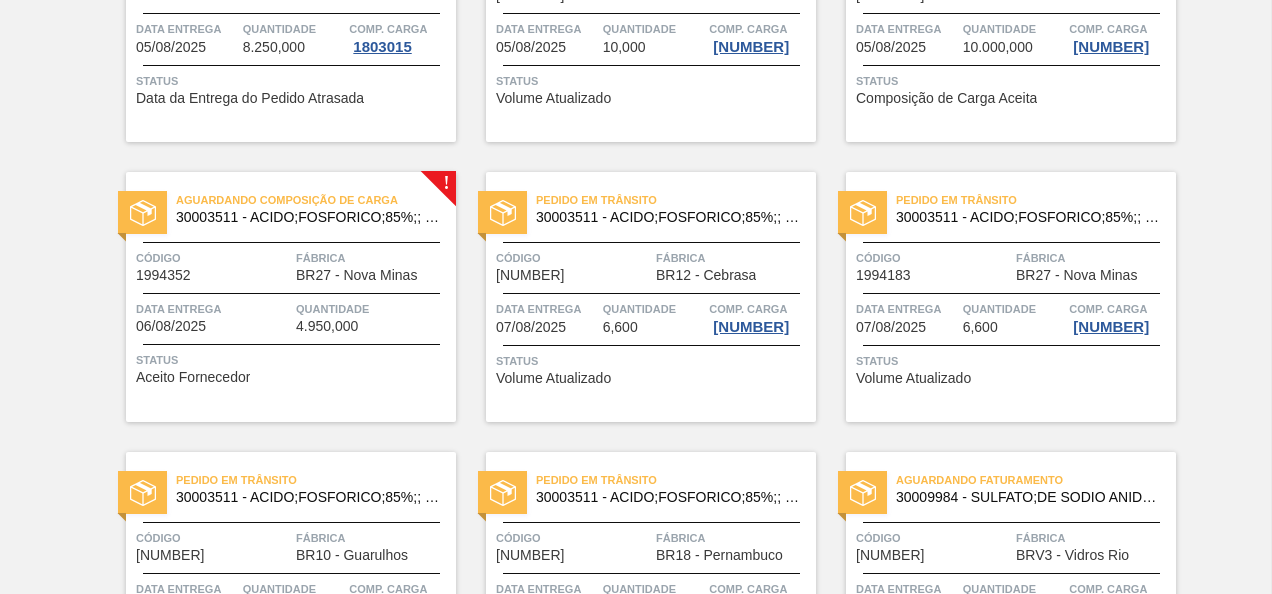 scroll, scrollTop: 447, scrollLeft: 0, axis: vertical 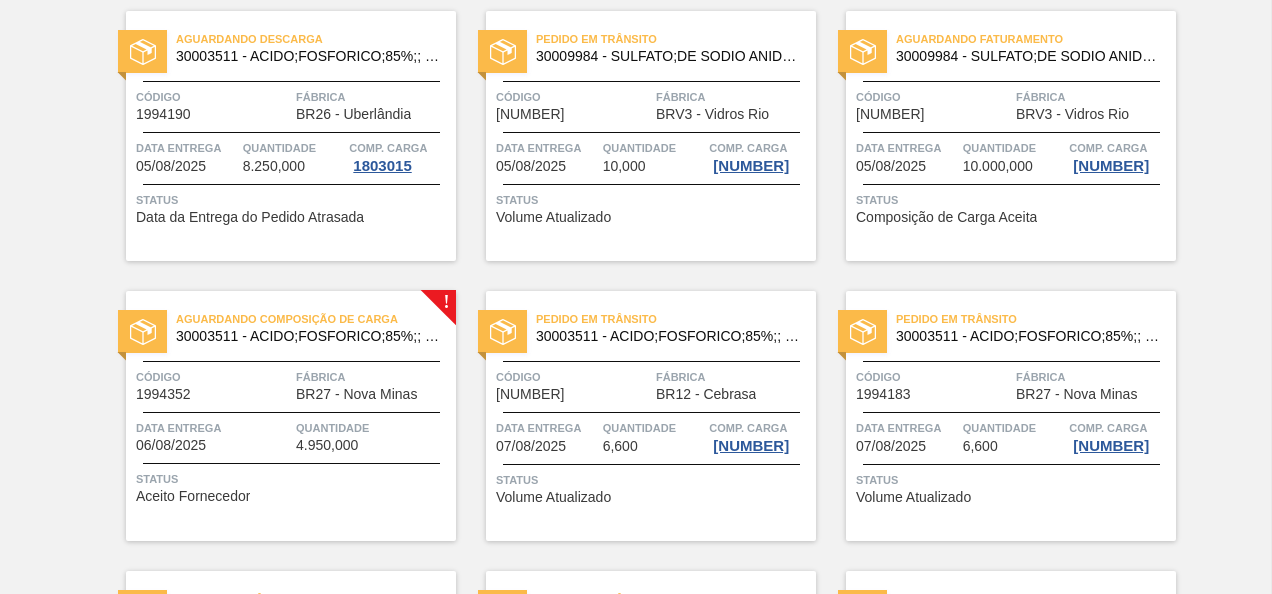 click on "Quantidade" at bounding box center (373, 428) 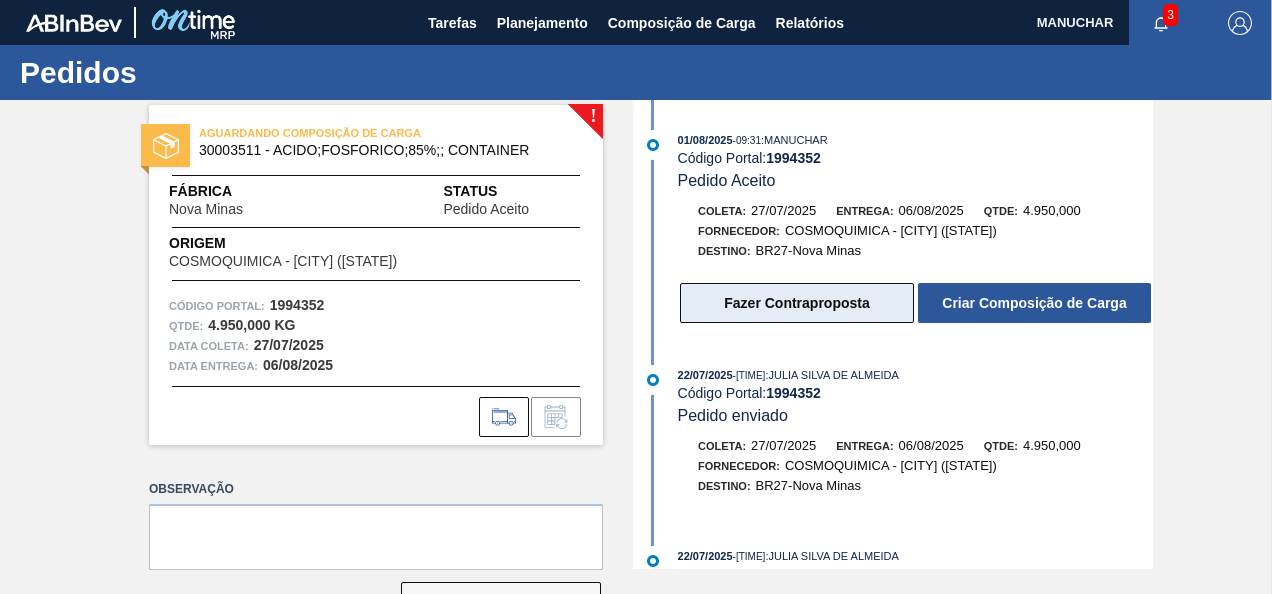click on "Fazer Contraproposta" at bounding box center (797, 303) 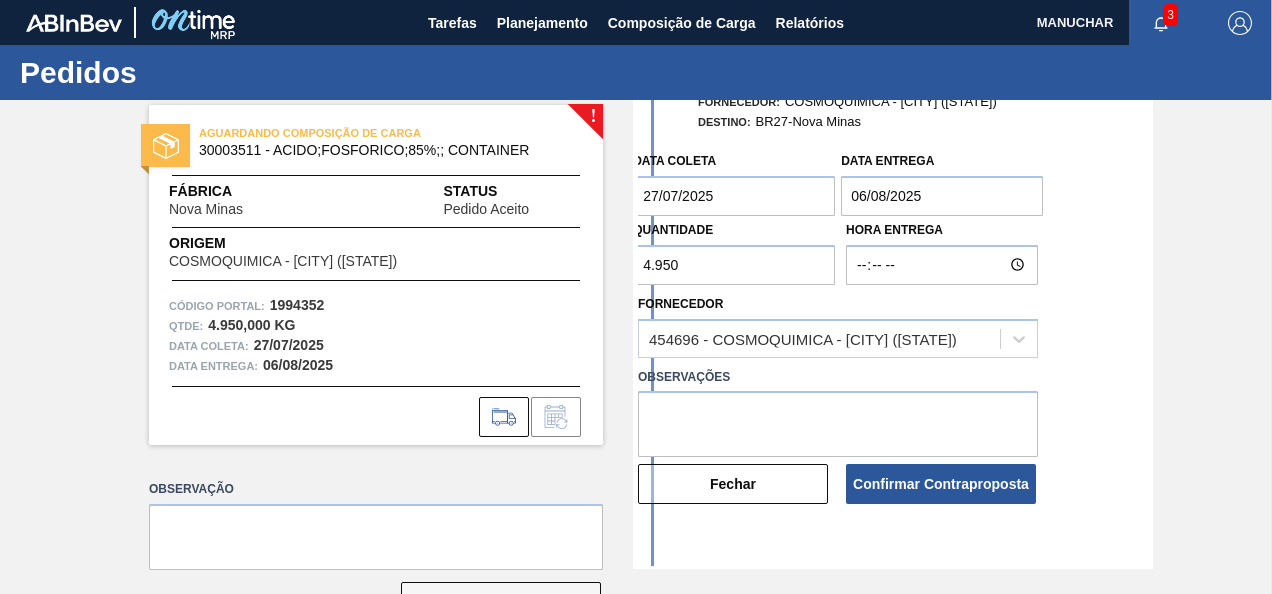 scroll, scrollTop: 100, scrollLeft: 0, axis: vertical 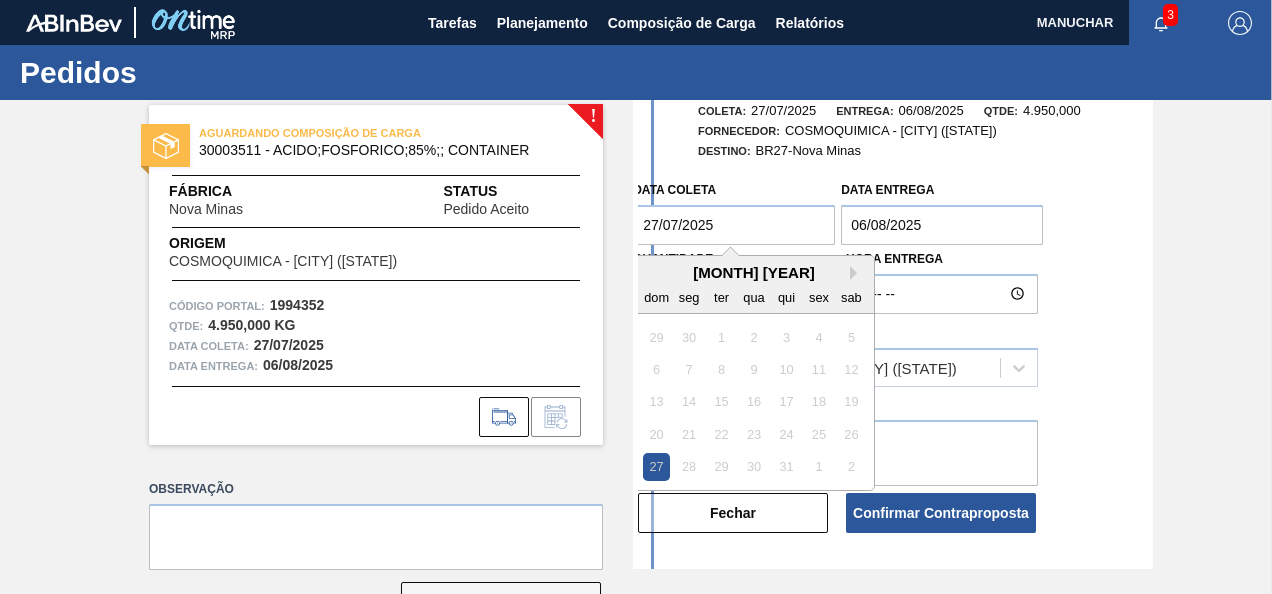 drag, startPoint x: 724, startPoint y: 234, endPoint x: 627, endPoint y: 232, distance: 97.020615 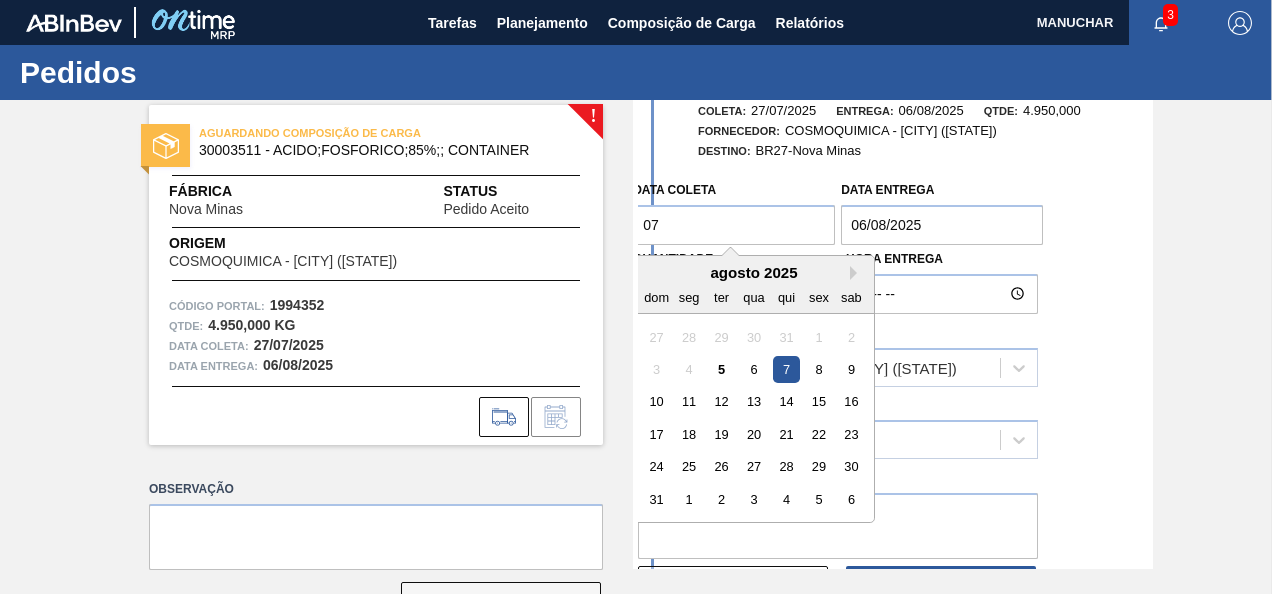 type on "0" 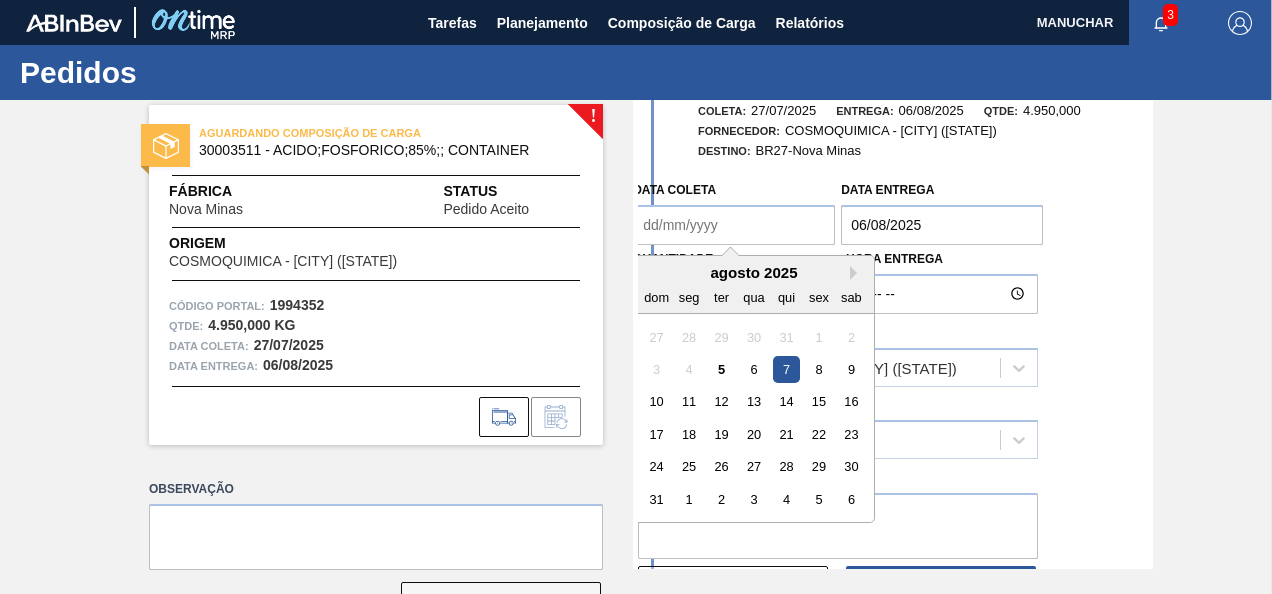 click on "7" at bounding box center (786, 369) 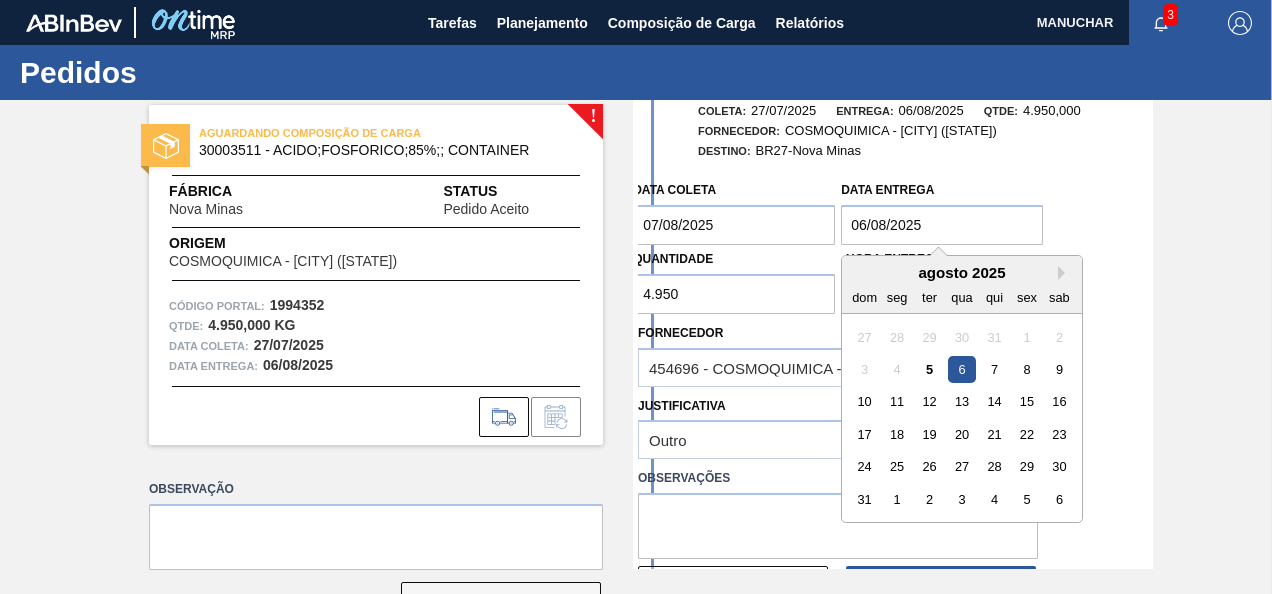 drag, startPoint x: 939, startPoint y: 228, endPoint x: 844, endPoint y: 232, distance: 95.084175 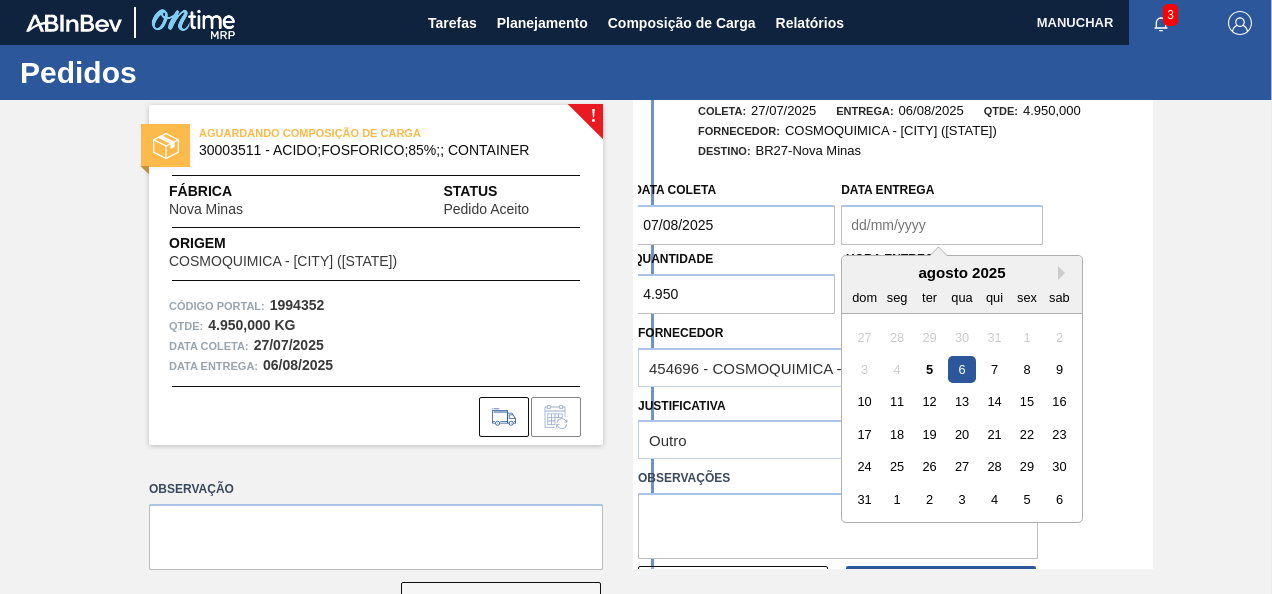 click on "agosto 2025" at bounding box center (962, 272) 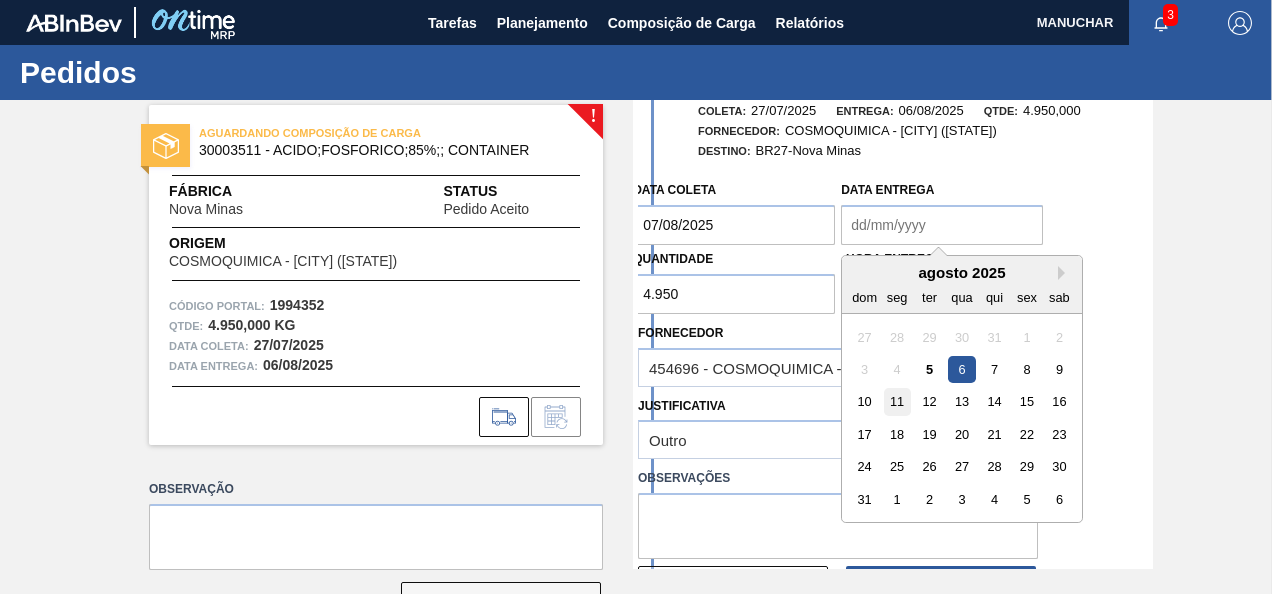 click on "11" at bounding box center (897, 402) 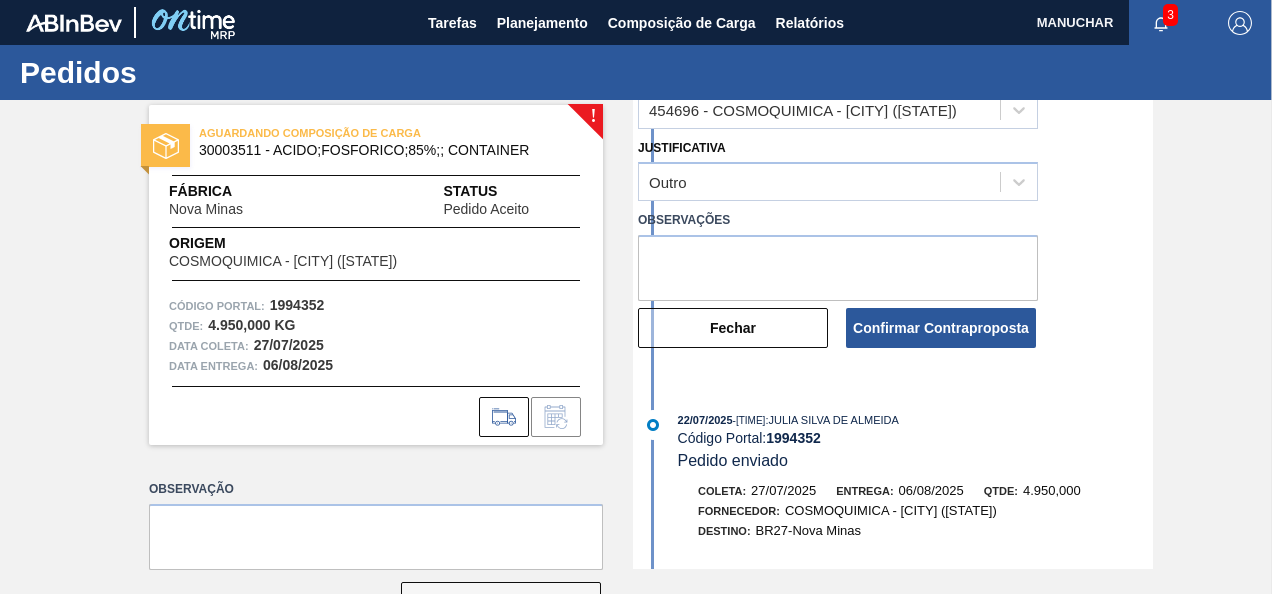 scroll, scrollTop: 400, scrollLeft: 0, axis: vertical 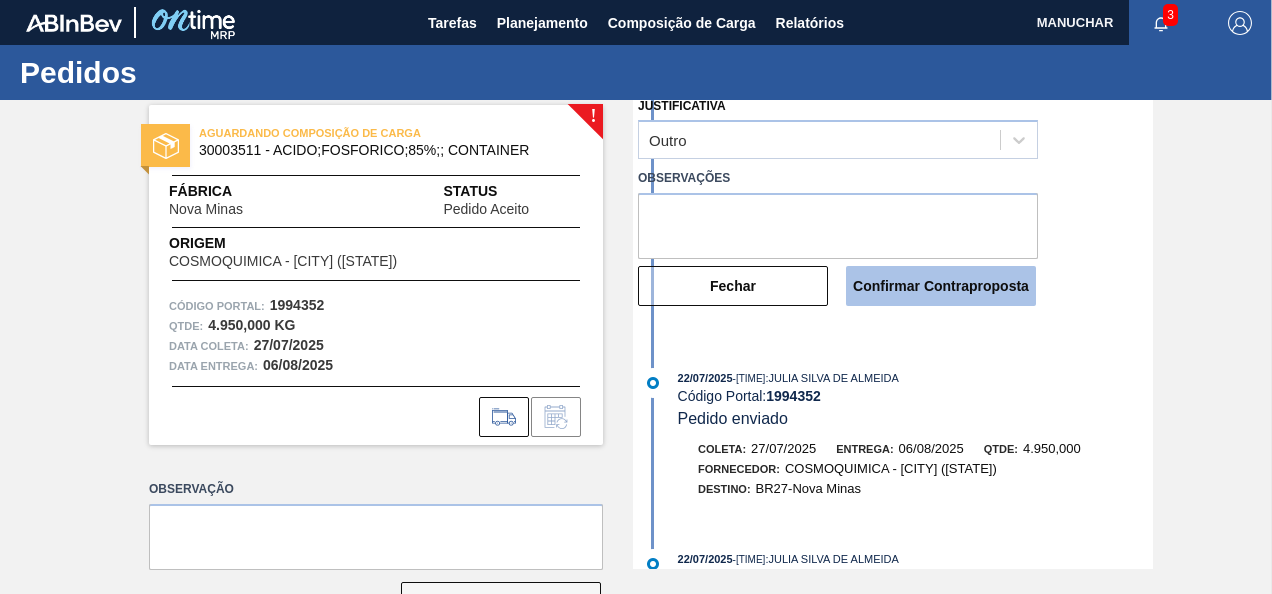 click on "Confirmar Contraproposta" at bounding box center [941, 286] 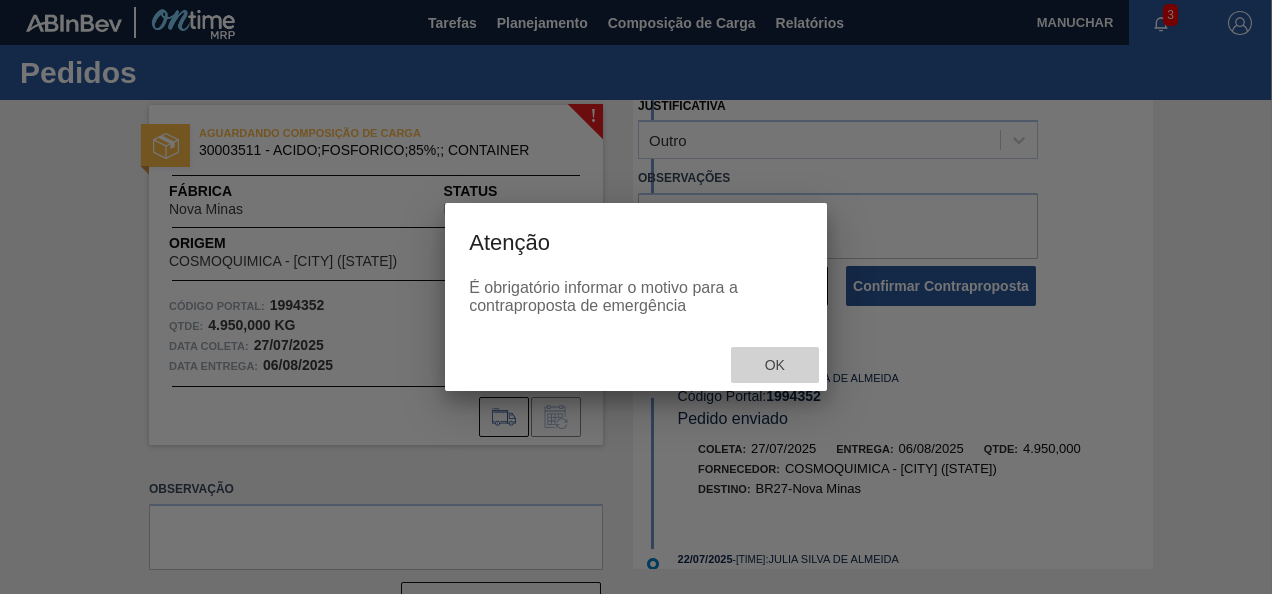 click on "Ok" at bounding box center (775, 365) 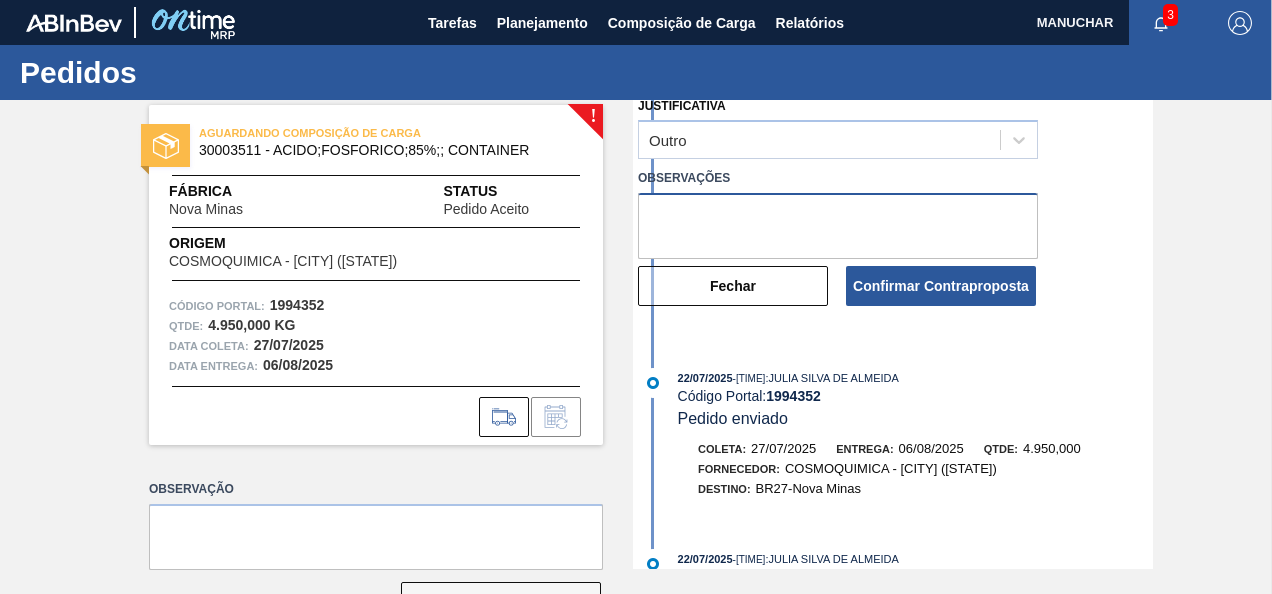 click at bounding box center [838, 226] 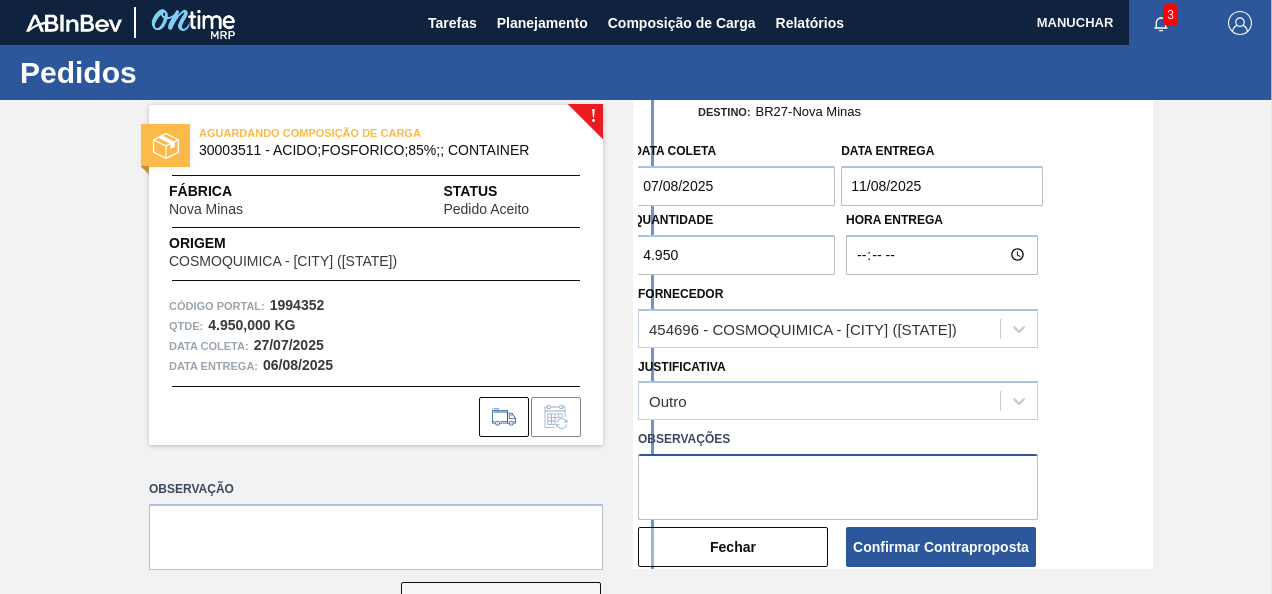 scroll, scrollTop: 200, scrollLeft: 0, axis: vertical 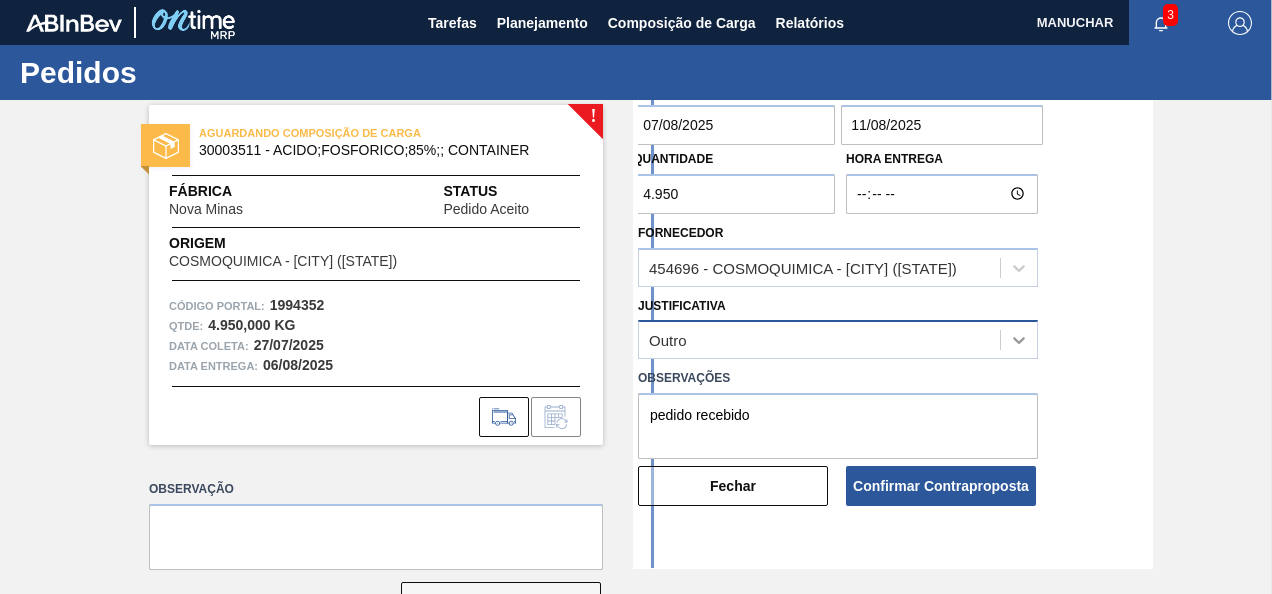 click on "Outro" at bounding box center [838, 339] 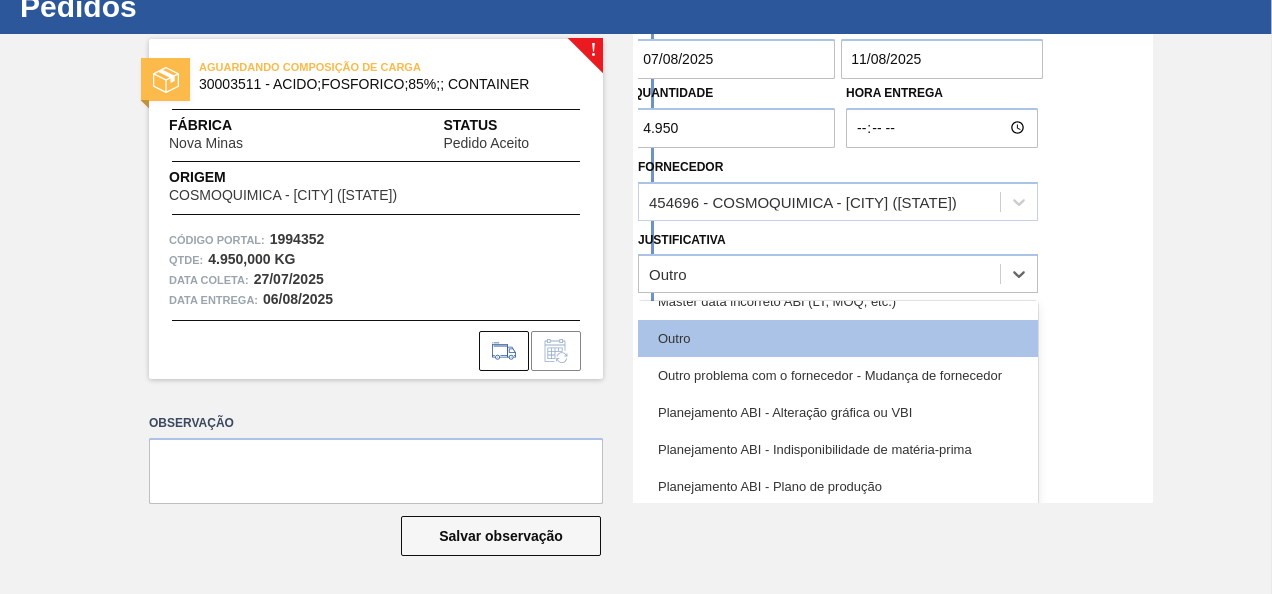 scroll, scrollTop: 200, scrollLeft: 0, axis: vertical 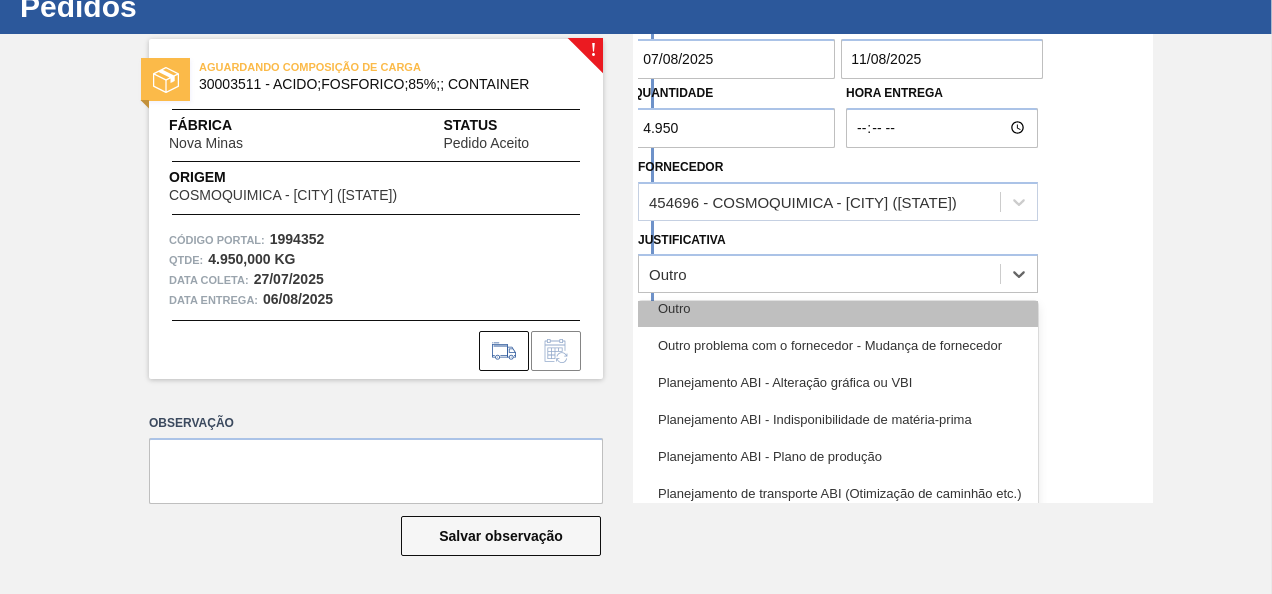 click on "Outro" at bounding box center (838, 308) 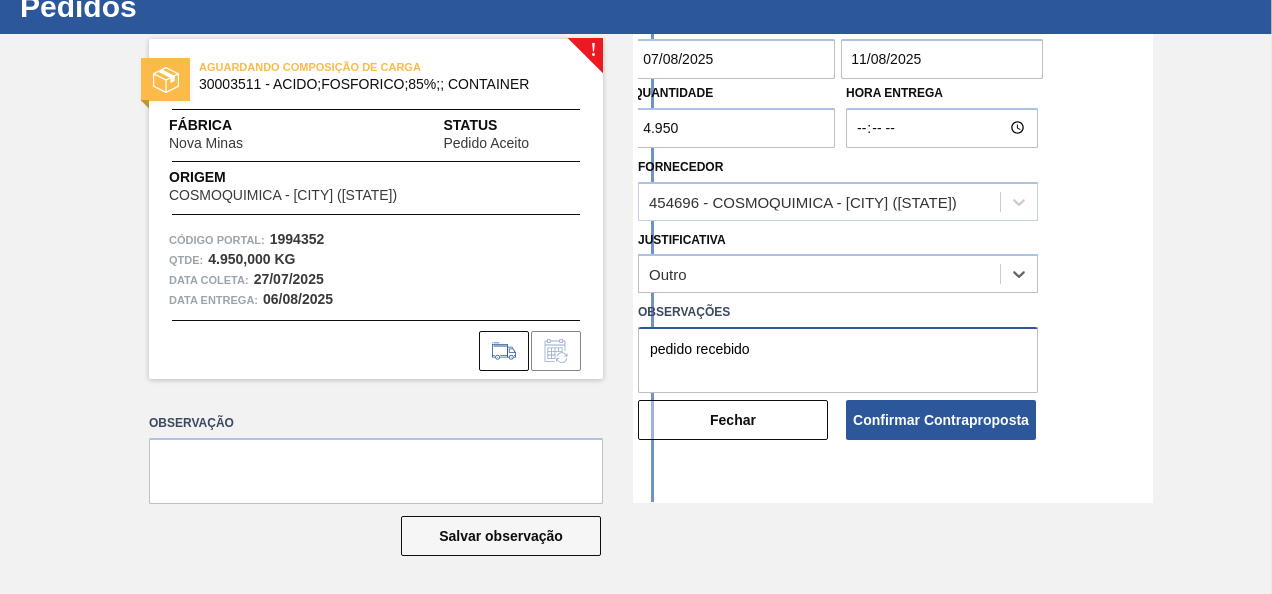 click on "pedido recebido" at bounding box center (838, 360) 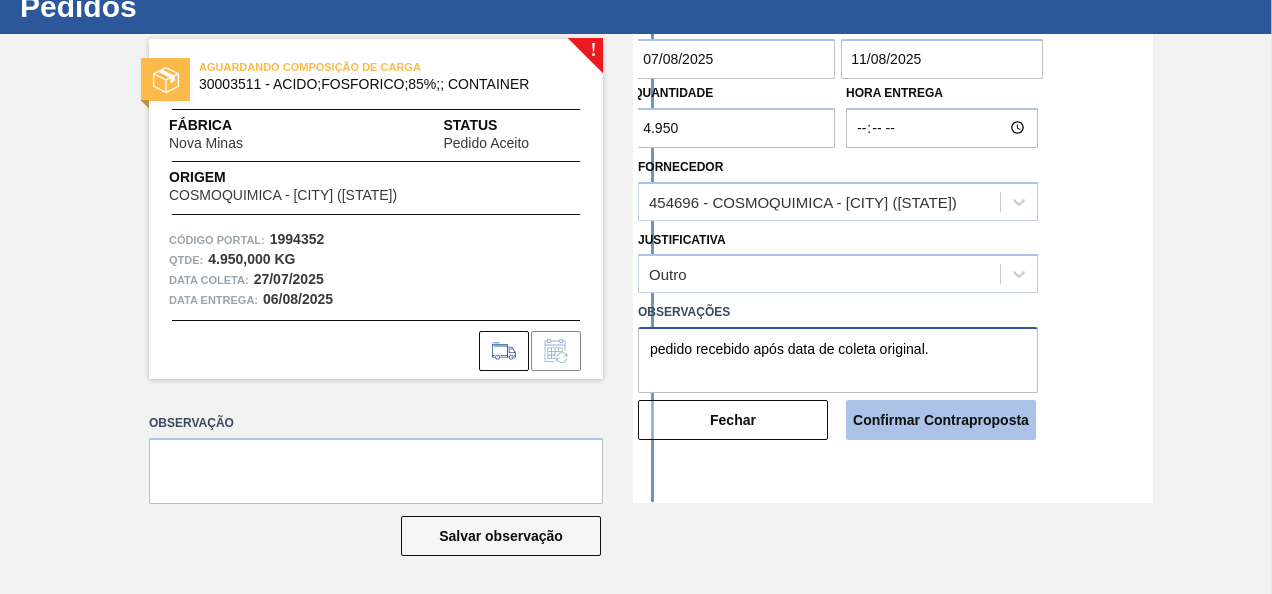 type on "pedido recebido após data de coleta original." 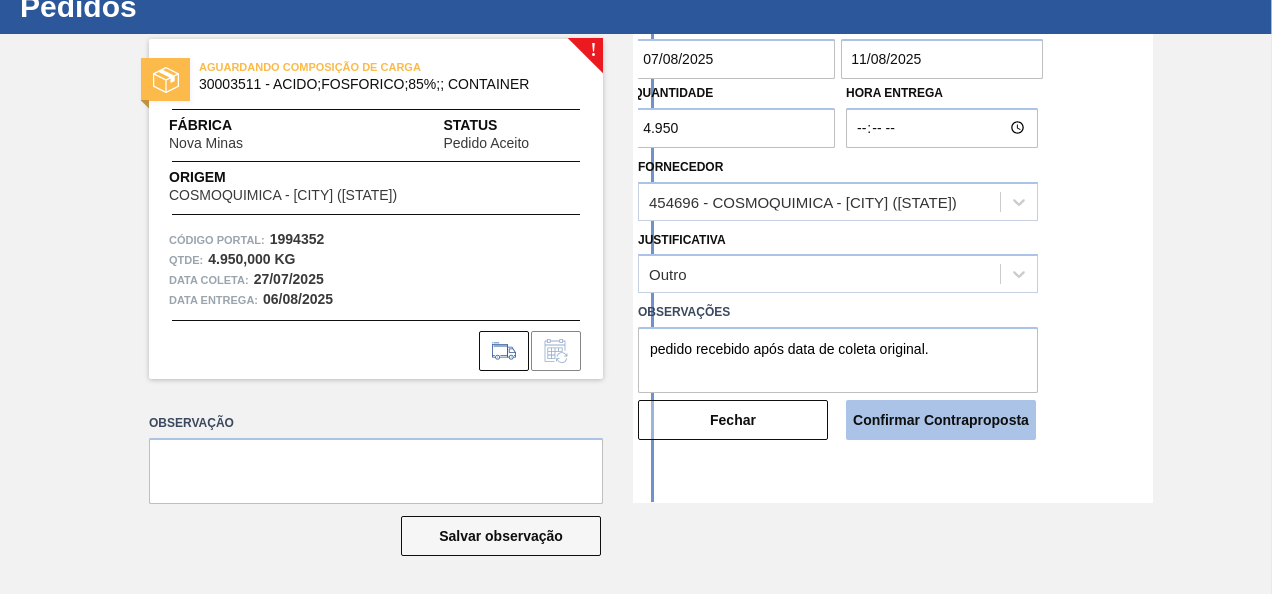 click on "Confirmar Contraproposta" at bounding box center (941, 420) 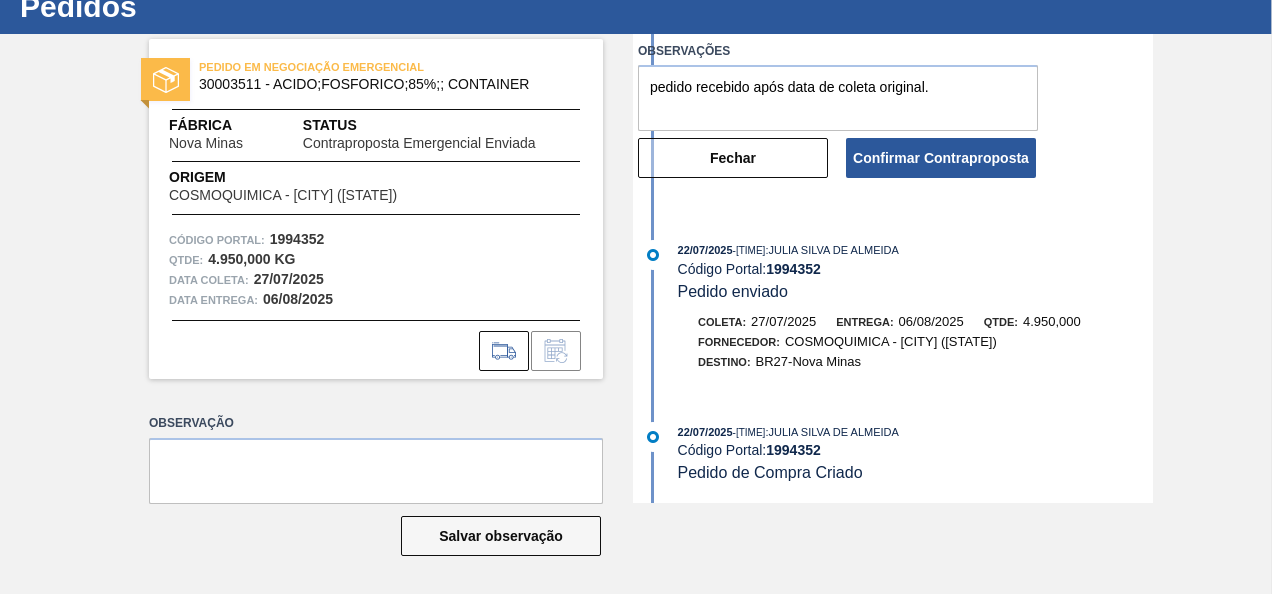 scroll, scrollTop: 0, scrollLeft: 0, axis: both 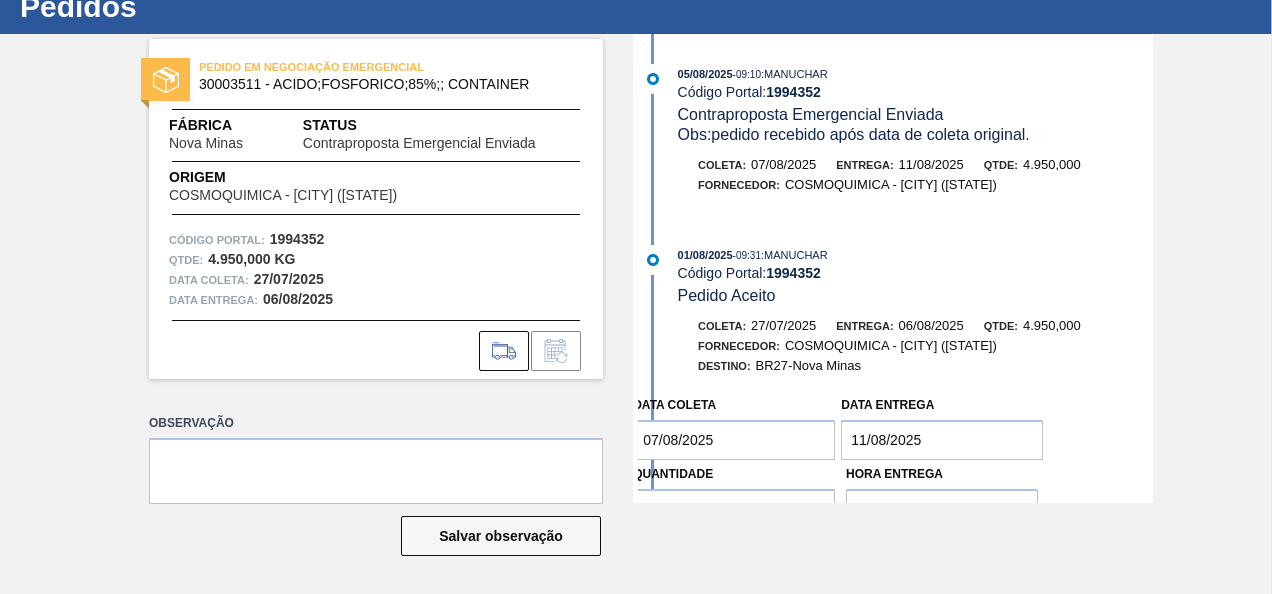 click on "PEDIDO EM NEGOCIAÇÃO EMERGENCIAL 30003511 - ACIDO;FOSFORICO;85%;; CONTAINER Fábrica Nova Minas Status Contraproposta Emergencial Enviada Origem COSMOQUIMICA - [CITY] ([STATE])   Código Portal:  [NUMBER] Qtde : 4.950,000 KG Data coleta:[DATE] Data entrega: [DATE]  Observação Salvar observação [DATE]  -  09:10 :  MANUCHAR Código Portal:  [NUMBER] Contraproposta Emergencial Enviada Obs:  pedido recebido após data de coleta original. Coleta: [DATE] Entrega: [DATE] Qtde: 4.950,000 Fornecedor: COSMOQUIMICA - [CITY] ([STATE]) 01/08/2025  -  09:31 :  MANUCHAR Código Portal:  [NUMBER] Pedido Aceito Coleta: [DATE] Entrega: [DATE] Qtde: 4.950,000 Fornecedor: COSMOQUIMICA - [CITY] ([STATE]) Destino: BR27-Nova Minas Data coleta [DATE] Data entrega [DATE] Quantidade 4.950 Hora Entrega Fornecedor 454696 - COSMOQUIMICA - [CITY] ([STATE]) Justificativa Outro Observações pedido recebido após data de coleta original. Fechar Confirmar Contraproposta [DATE]  -  16:32 :  JULIA SILVA DE ALMEIDA" at bounding box center (636, 268) 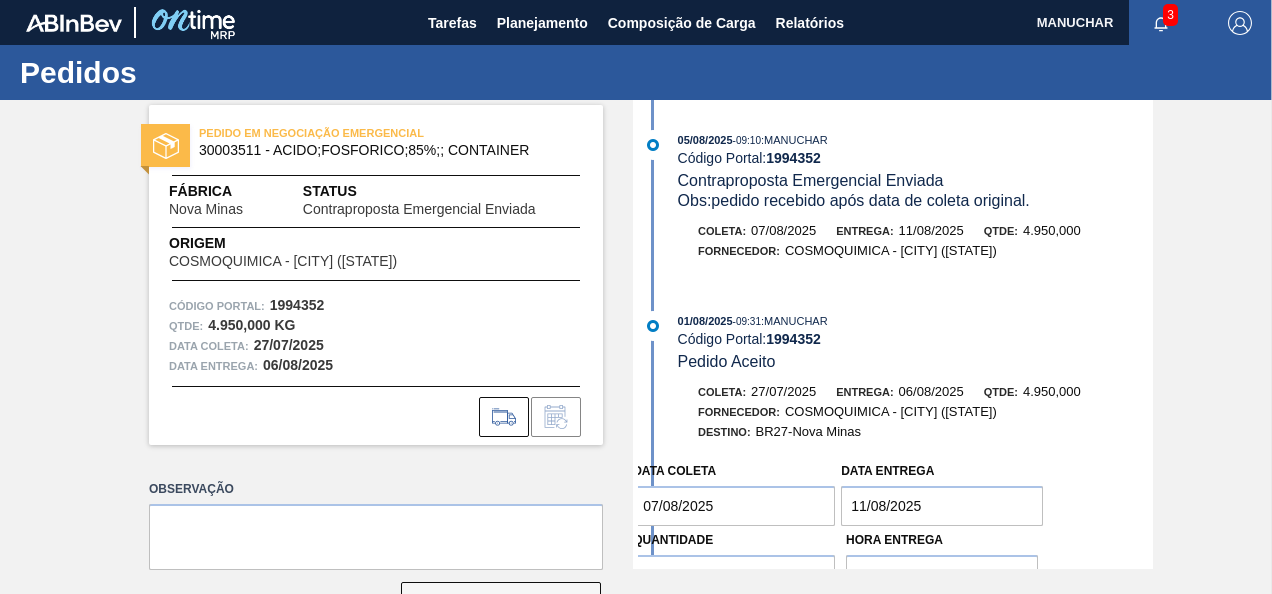 click on "PEDIDO EM NEGOCIAÇÃO EMERGENCIAL 30003511 - ACIDO;FOSFORICO;85%;; CONTAINER Fábrica Nova Minas Status Contraproposta Emergencial Enviada Origem COSMOQUIMICA - [CITY] ([STATE])   Código Portal:  [NUMBER] Qtde : 4.950,000 KG Data coleta:[DATE] Data entrega: [DATE]  Observação Salvar observação [DATE]  -  09:10 :  MANUCHAR Código Portal:  [NUMBER] Contraproposta Emergencial Enviada Obs:  pedido recebido após data de coleta original. Coleta: [DATE] Entrega: [DATE] Qtde: 4.950,000 Fornecedor: COSMOQUIMICA - [CITY] ([STATE]) 01/08/2025  -  09:31 :  MANUCHAR Código Portal:  [NUMBER] Pedido Aceito Coleta: [DATE] Entrega: [DATE] Qtde: 4.950,000 Fornecedor: COSMOQUIMICA - [CITY] ([STATE]) Destino: BR27-Nova Minas Data coleta [DATE] Data entrega [DATE] Quantidade 4.950 Hora Entrega Fornecedor 454696 - COSMOQUIMICA - [CITY] ([STATE]) Justificativa Outro Observações pedido recebido após data de coleta original. Fechar Confirmar Contraproposta [DATE]  -  16:32 :  JULIA SILVA DE ALMEIDA" at bounding box center [636, 334] 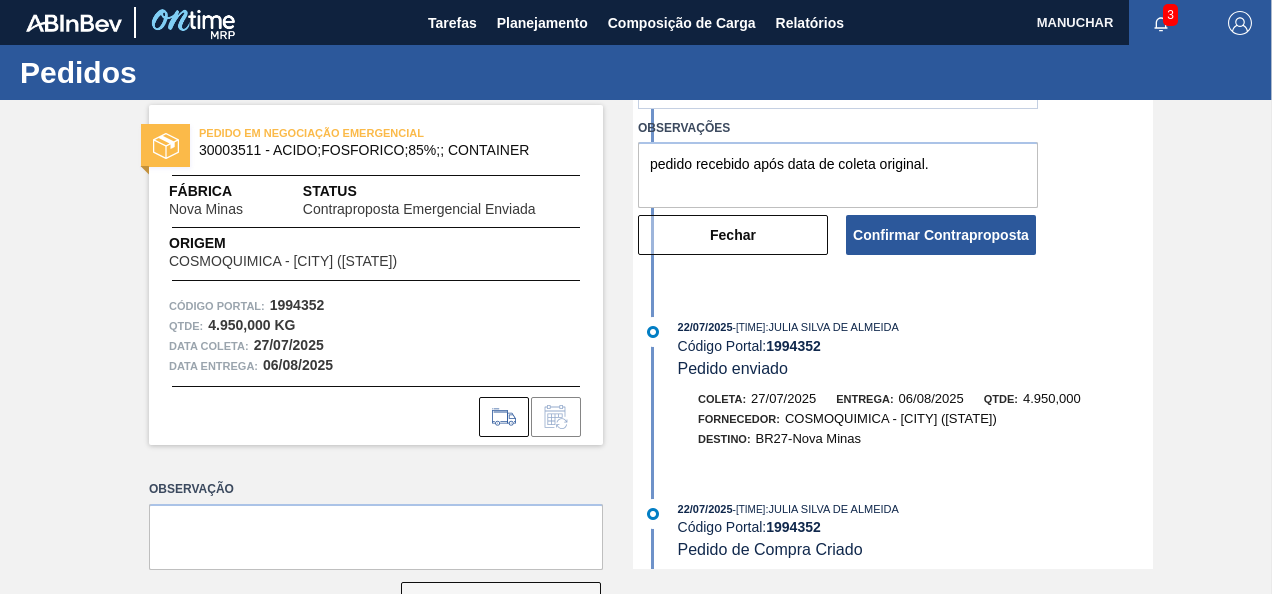 scroll, scrollTop: 649, scrollLeft: 0, axis: vertical 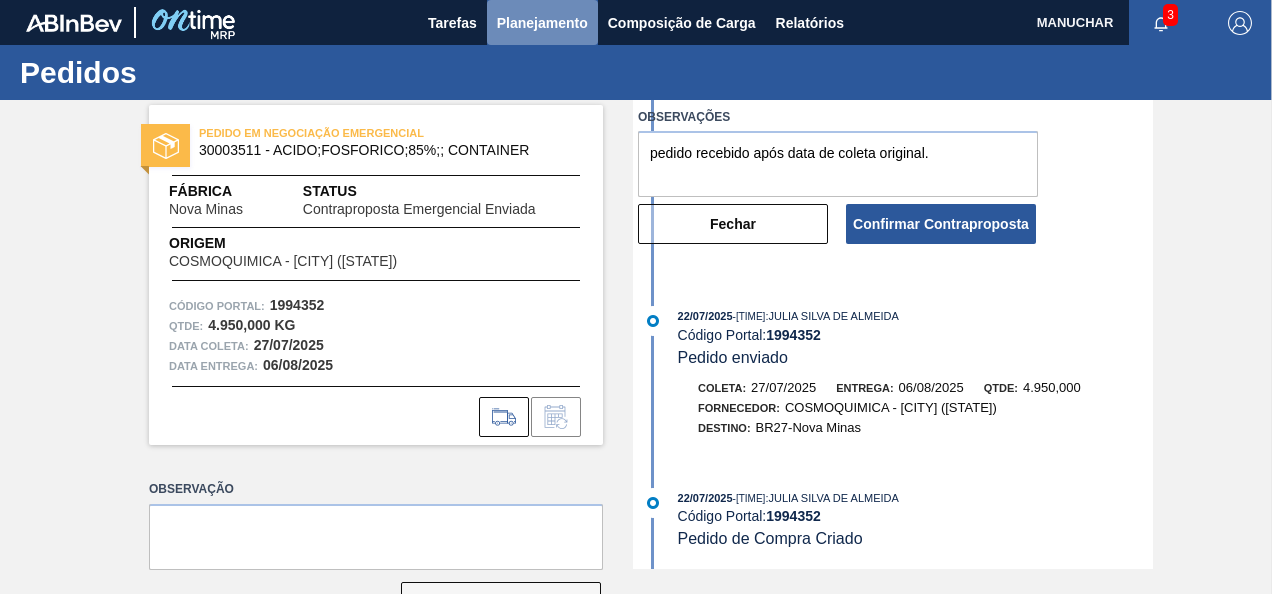 click on "Planejamento" at bounding box center (542, 23) 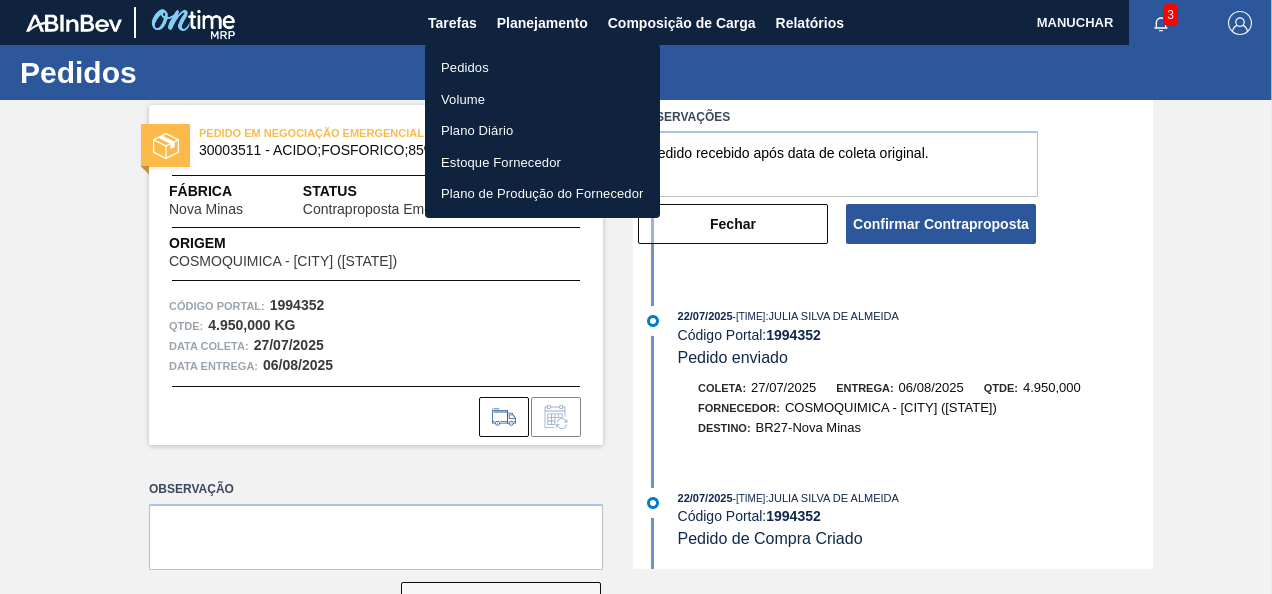 click on "Pedidos" at bounding box center (542, 68) 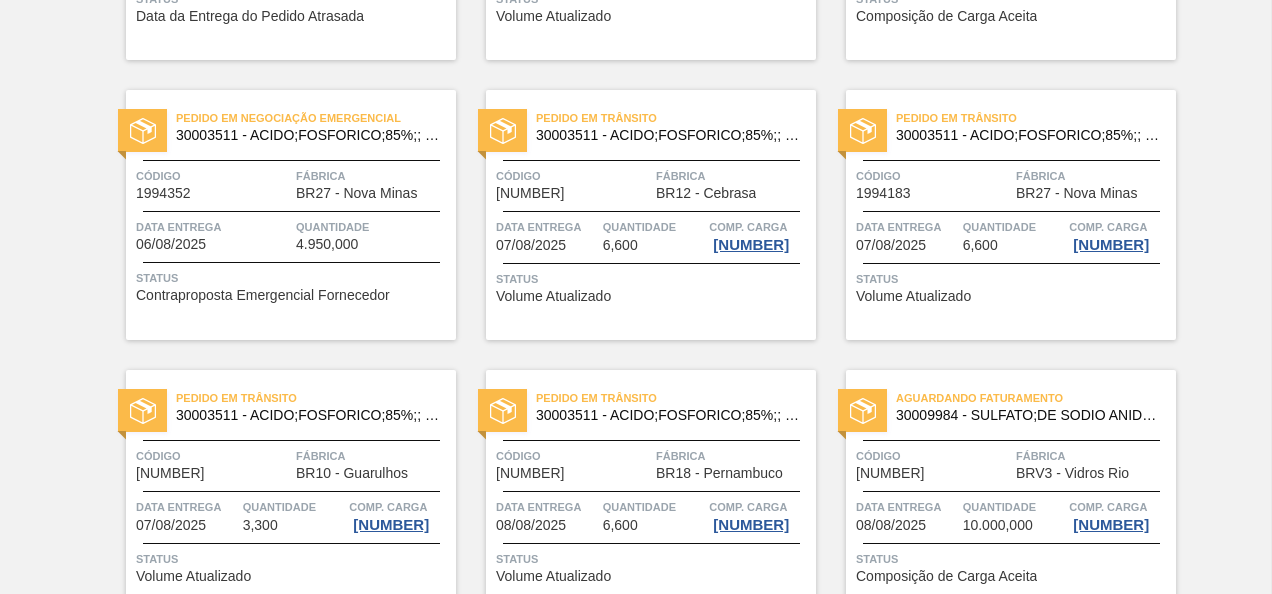 scroll, scrollTop: 700, scrollLeft: 0, axis: vertical 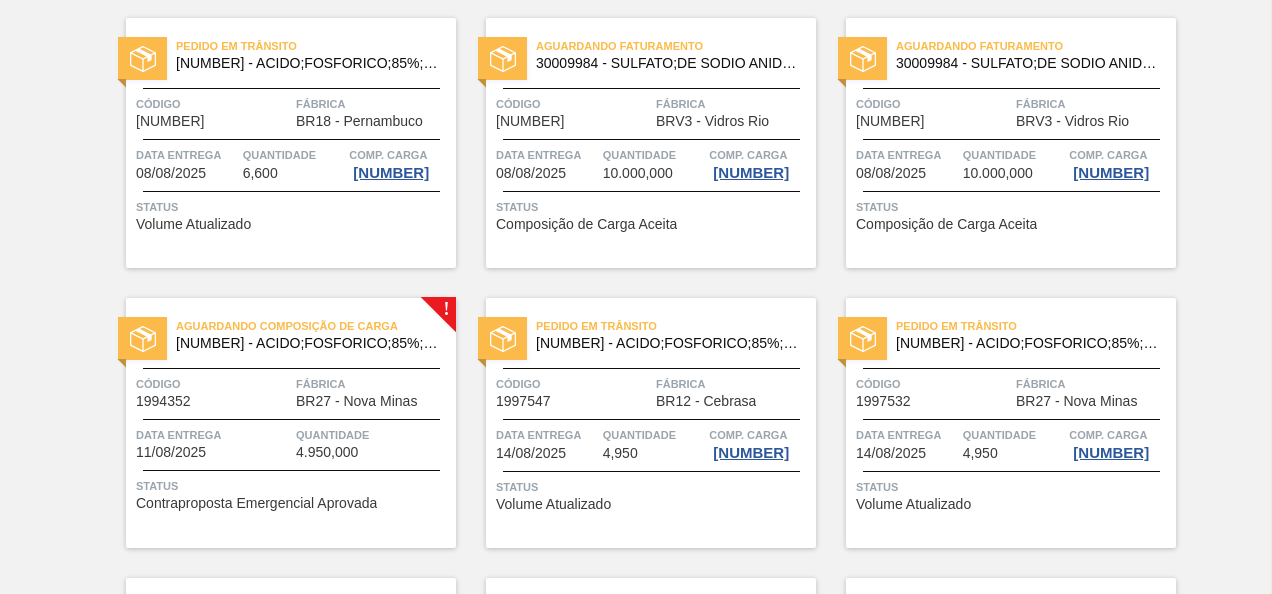 click on "Aguardando Composição de Carga [NUMBER] - ACIDO;FOSFORICO;85%;; CONTAINER Código [NUMBER] Fábrica BR27 - Nova Minas Data entrega [DATE] Quantidade [PRICE] Status Contraproposta Emergencial Aprovada" at bounding box center (291, 423) 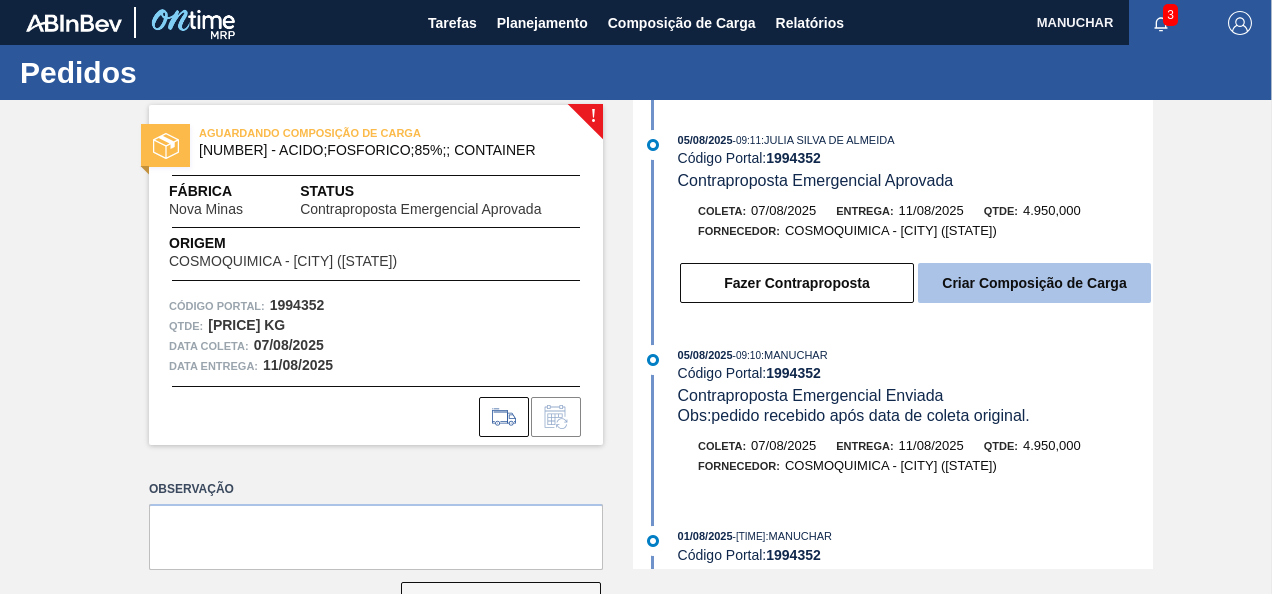 click on "Criar Composição de Carga" at bounding box center (1034, 283) 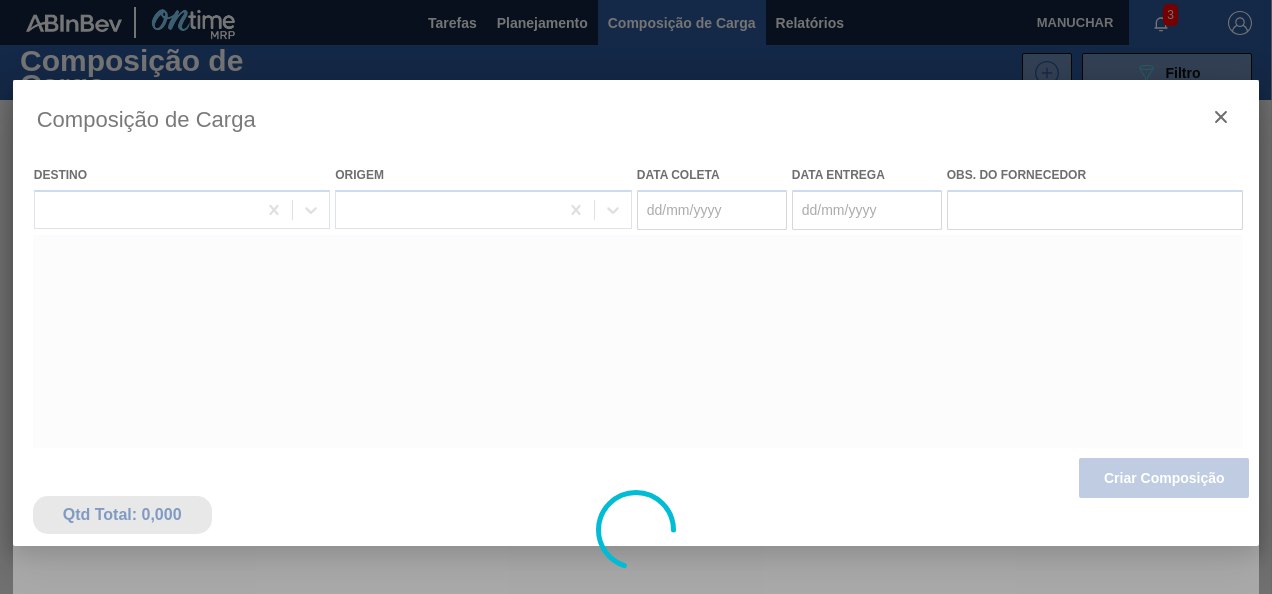 type on "07/08/2025" 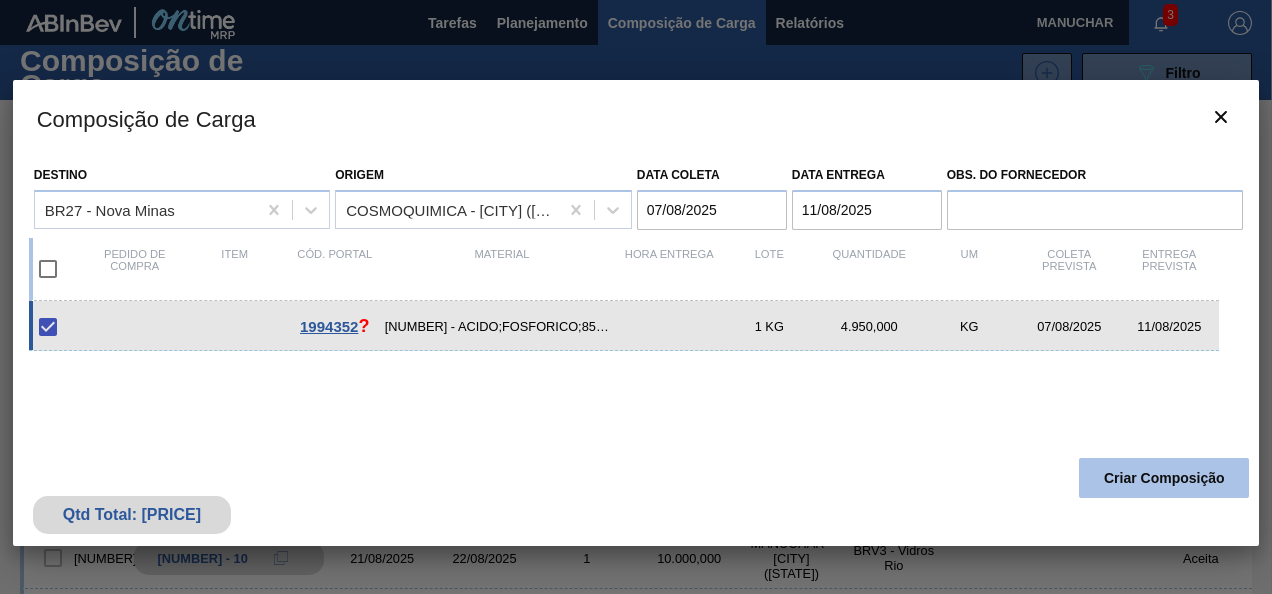 click on "Criar Composição" at bounding box center (1164, 478) 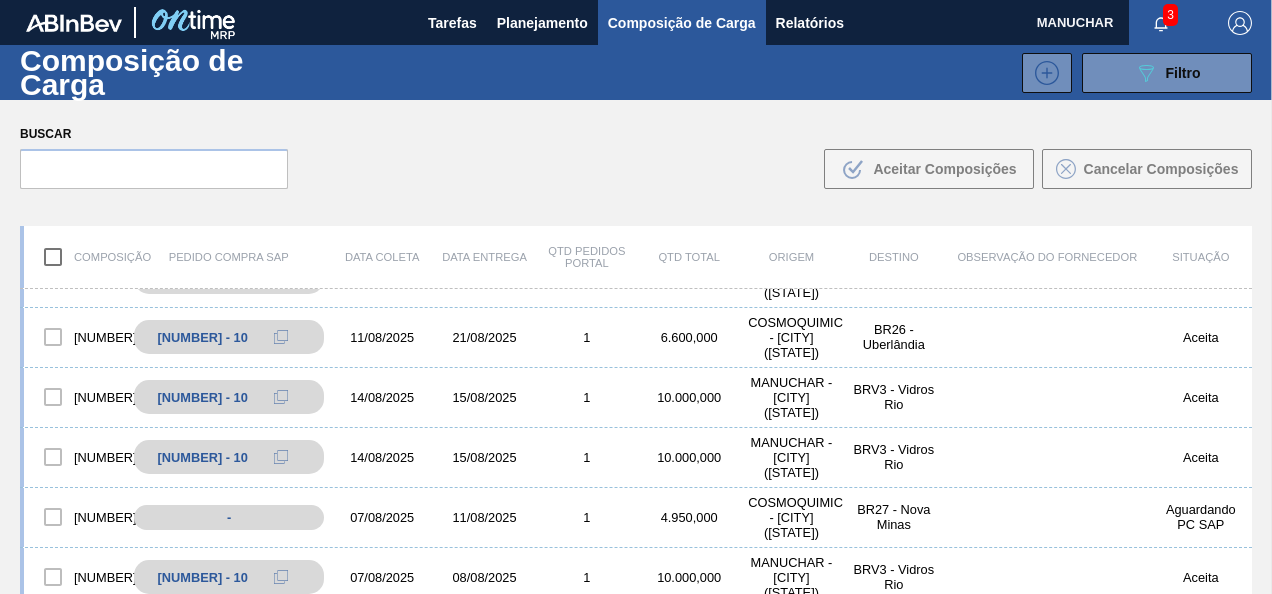 scroll, scrollTop: 500, scrollLeft: 0, axis: vertical 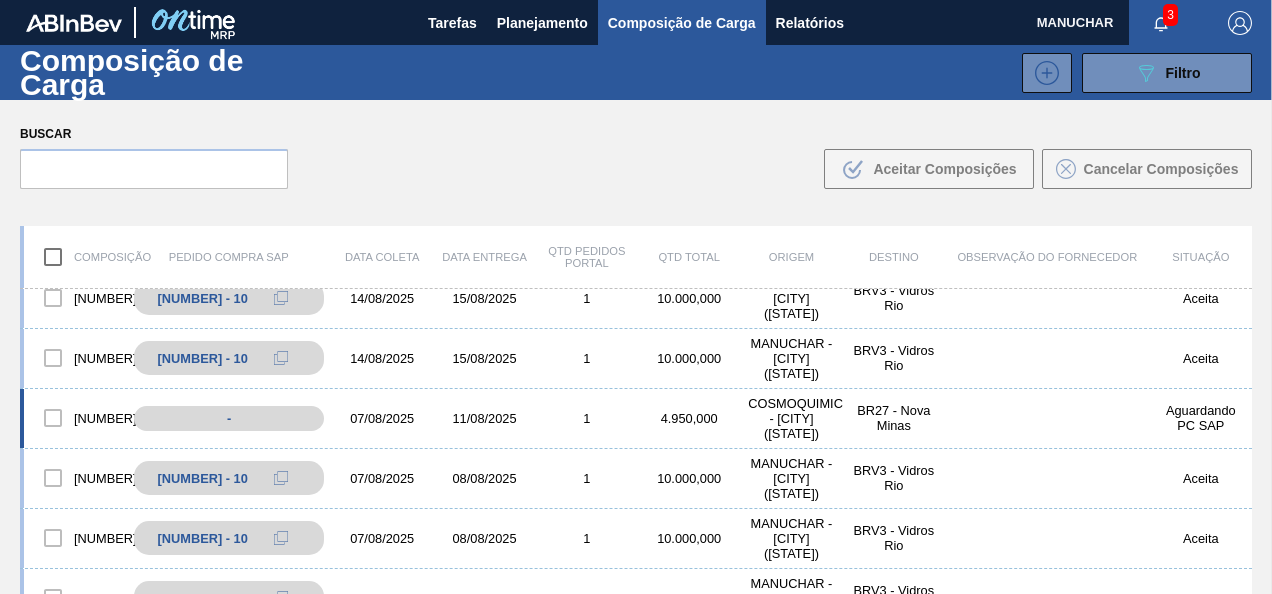 click on "4.950,000" at bounding box center [689, 418] 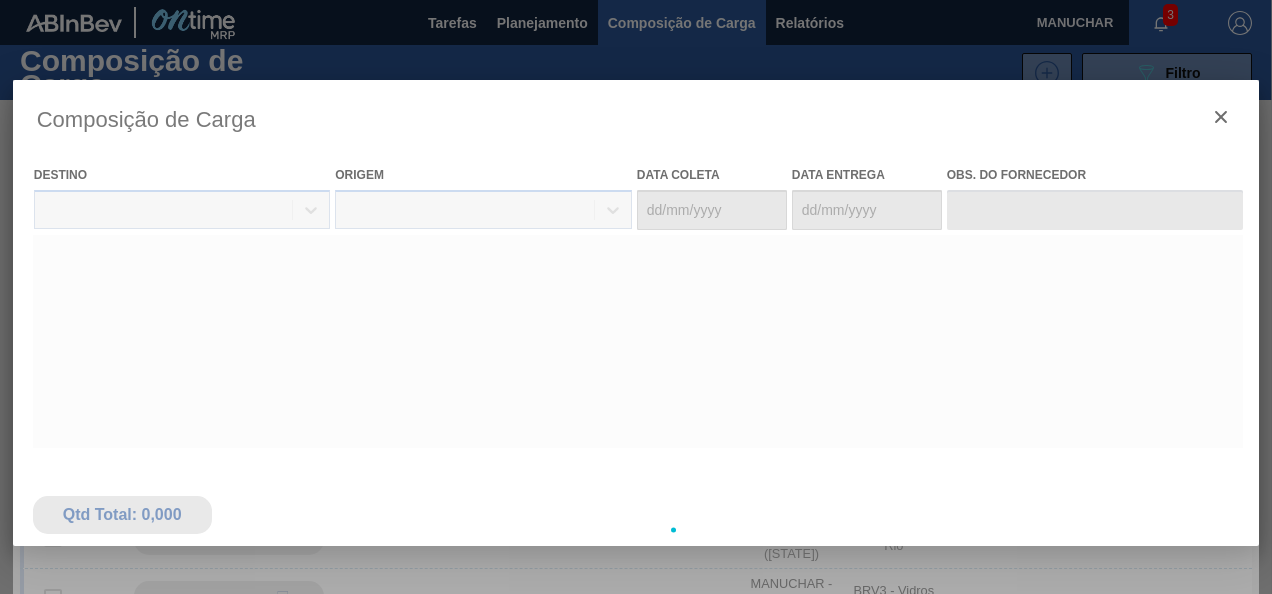 type on "07/08/2025" 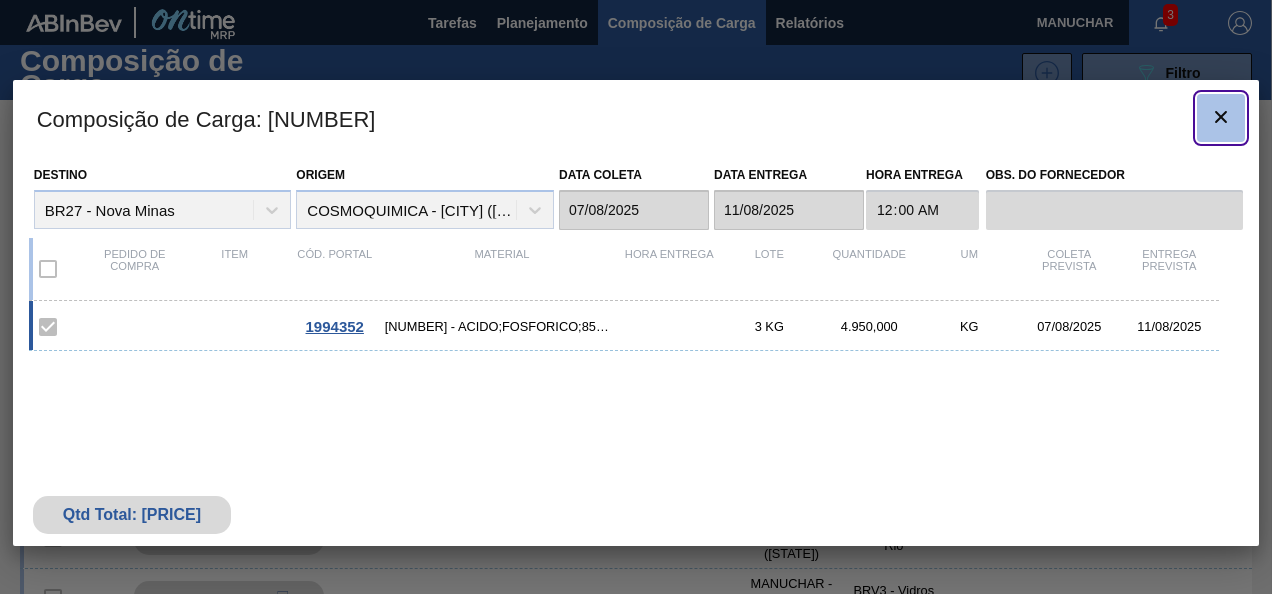 click 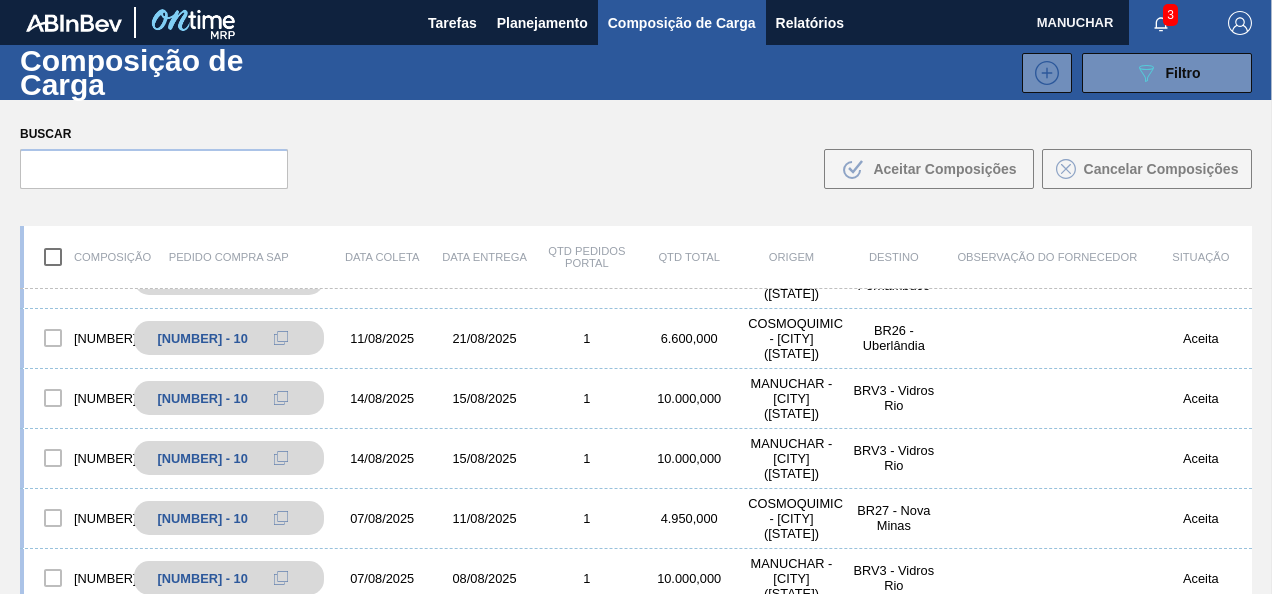 scroll, scrollTop: 500, scrollLeft: 0, axis: vertical 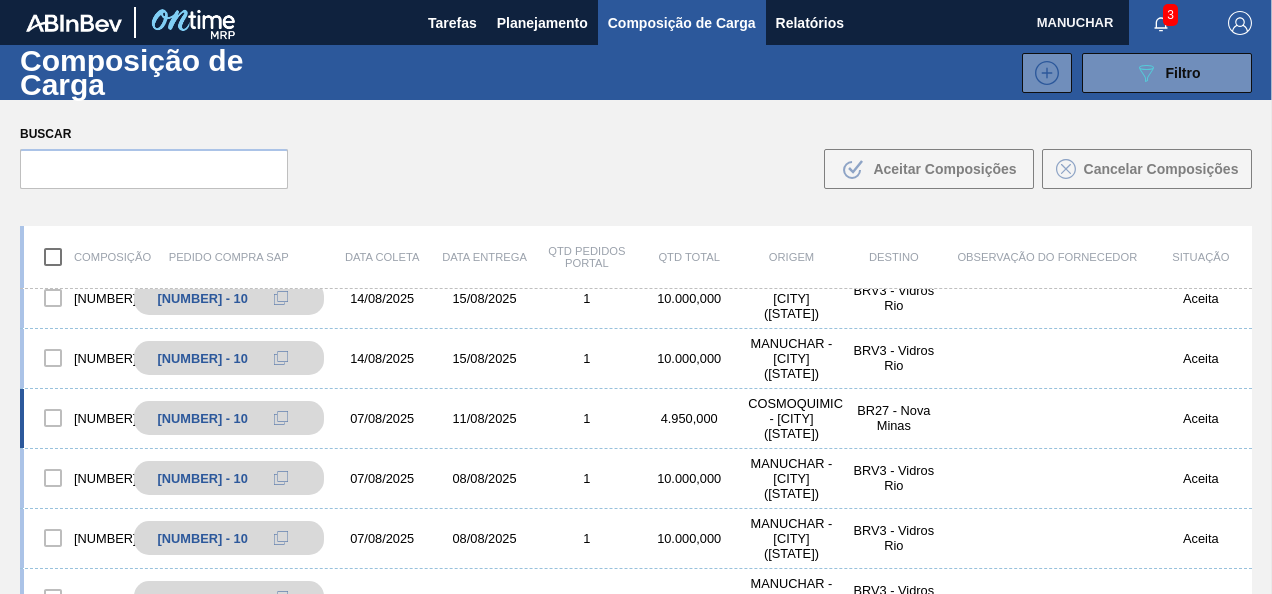 click on "COSMOQUIMICA - [CITY] ([STATE])" at bounding box center [791, 418] 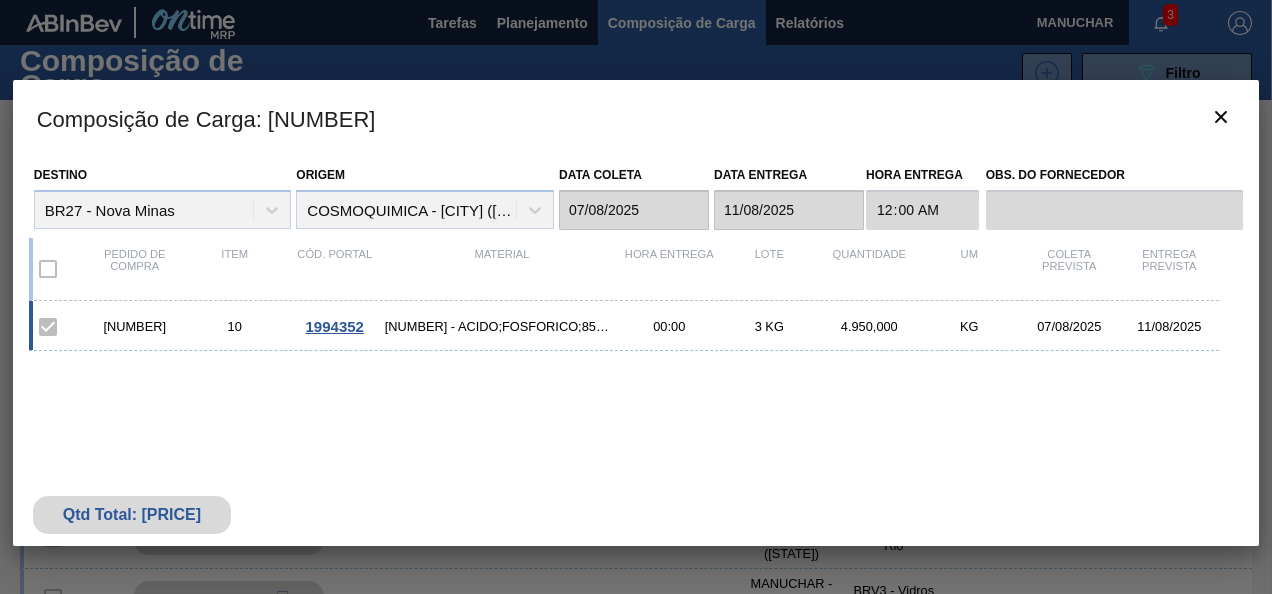 drag, startPoint x: 168, startPoint y: 322, endPoint x: 99, endPoint y: 324, distance: 69.02898 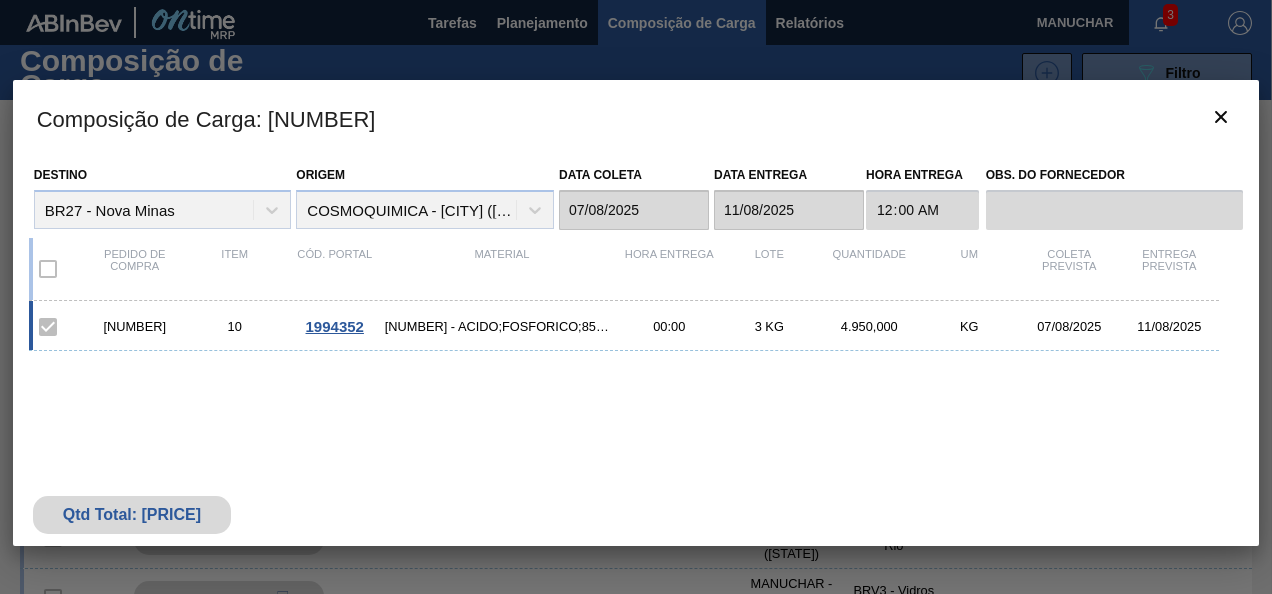 copy on "5800341361" 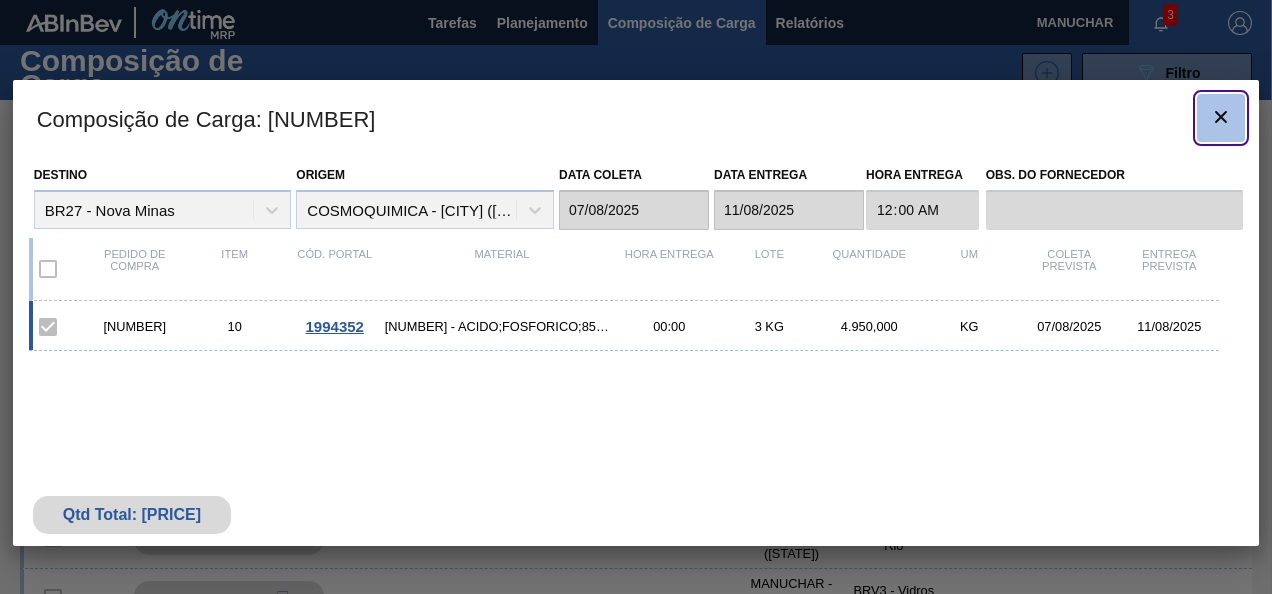 click 